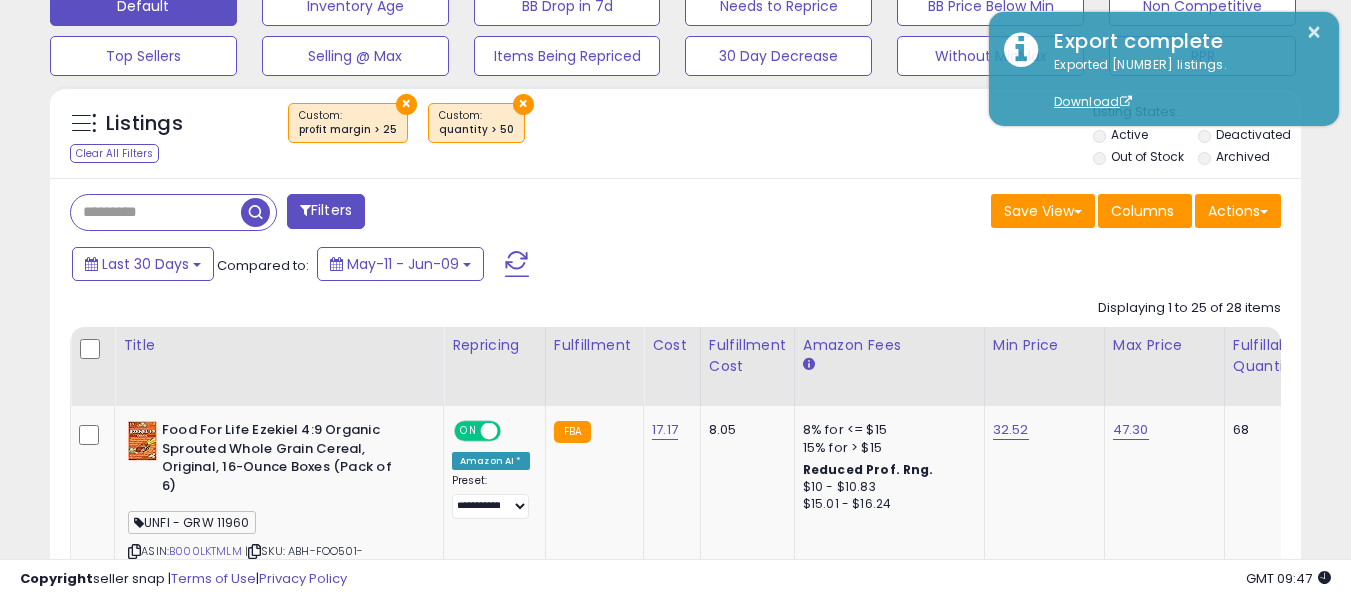scroll, scrollTop: 644, scrollLeft: 0, axis: vertical 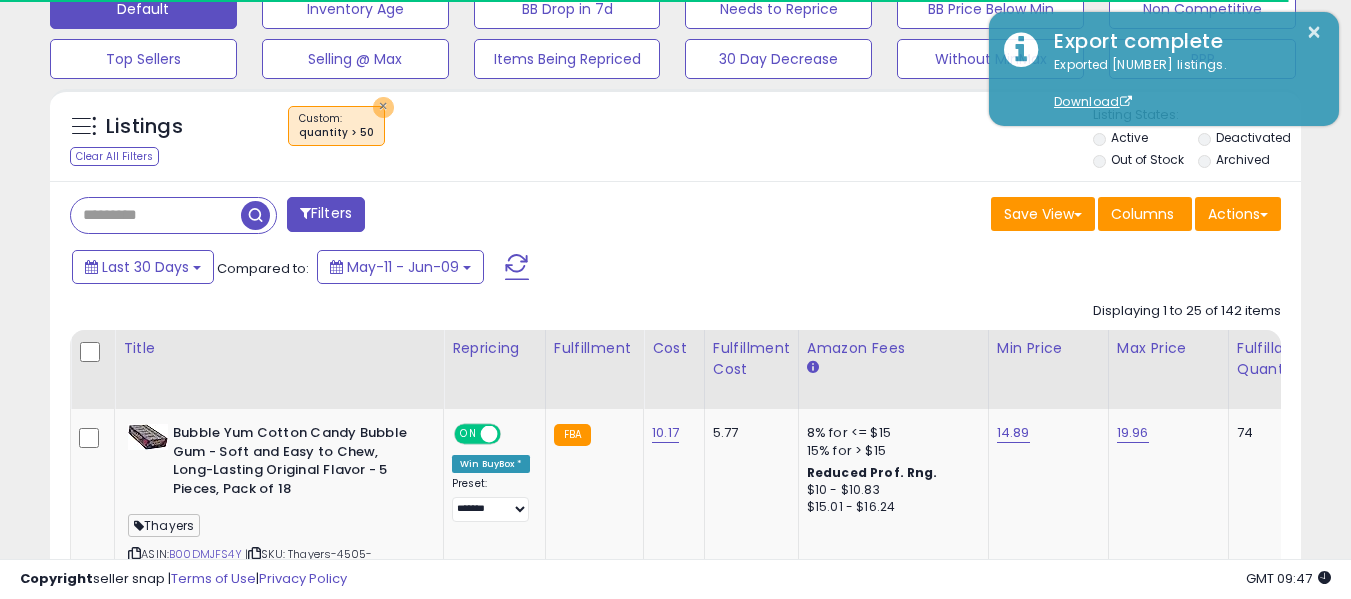click on "×" at bounding box center (383, 107) 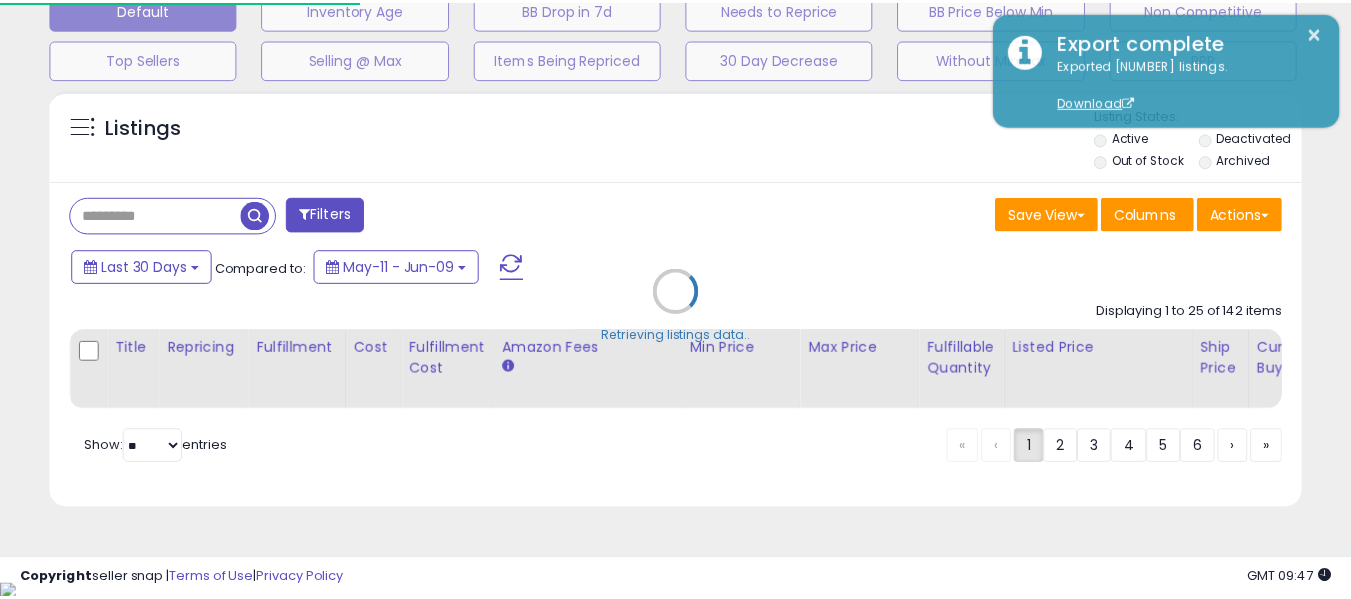 scroll, scrollTop: 999590, scrollLeft: 999276, axis: both 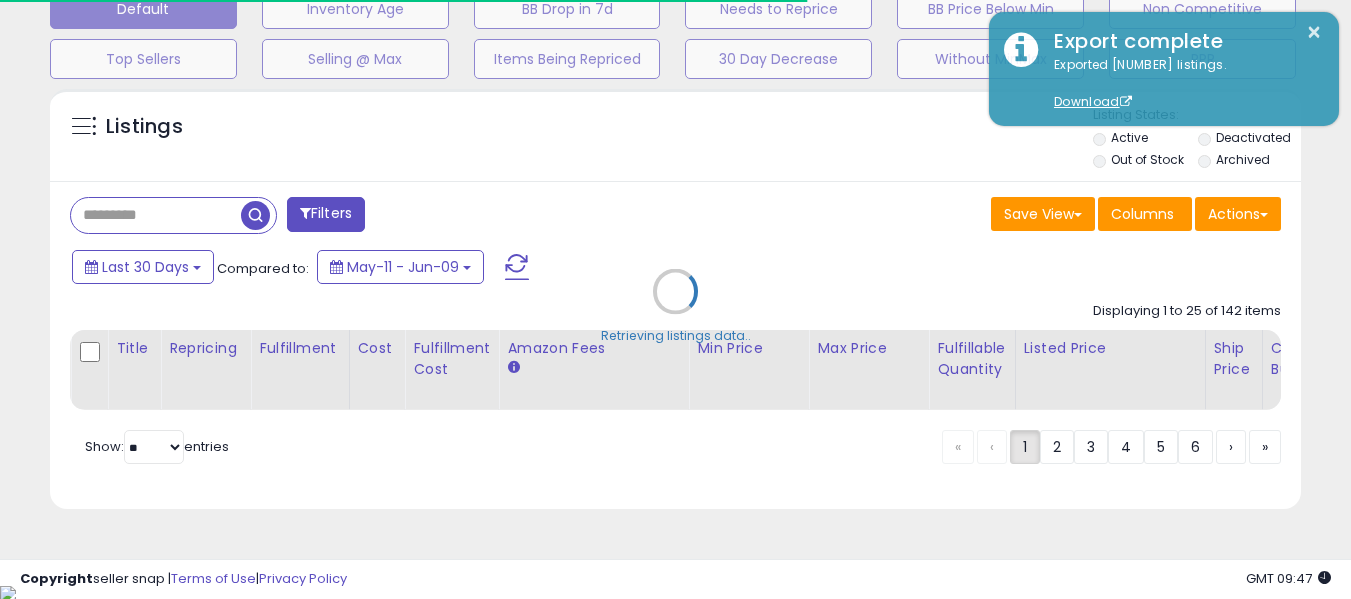 click on "Retrieving listings data.." at bounding box center (675, 306) 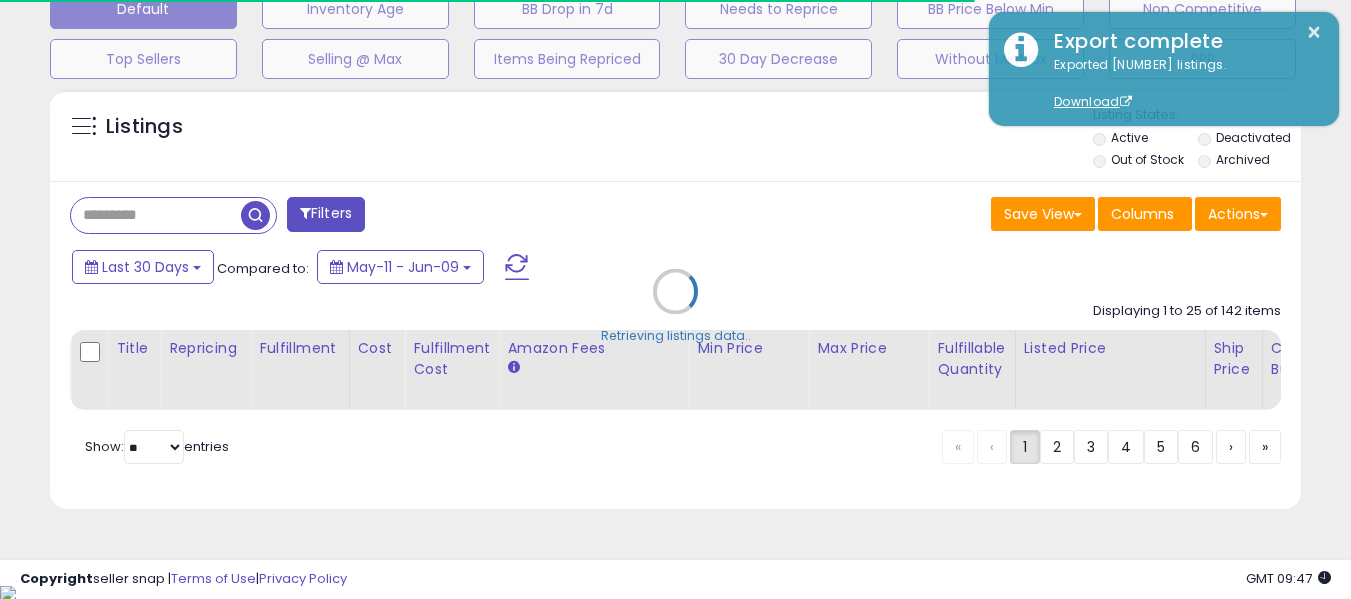 click on "Retrieving listings data.." at bounding box center (675, 306) 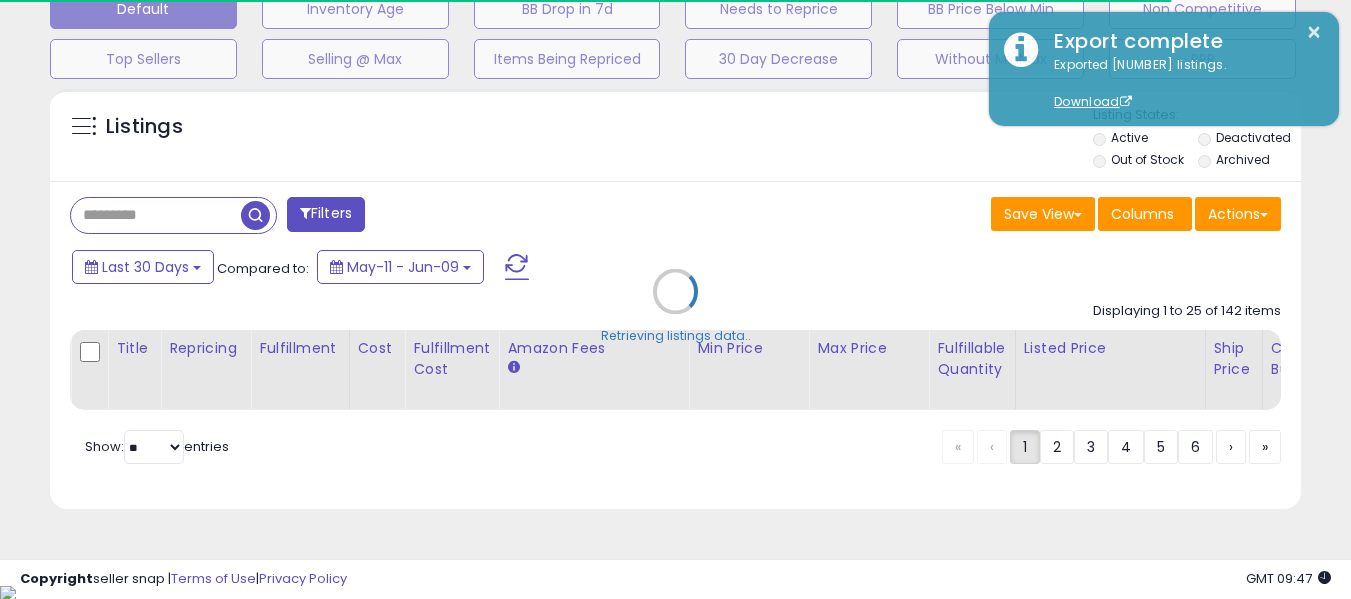 scroll, scrollTop: 999590, scrollLeft: 999276, axis: both 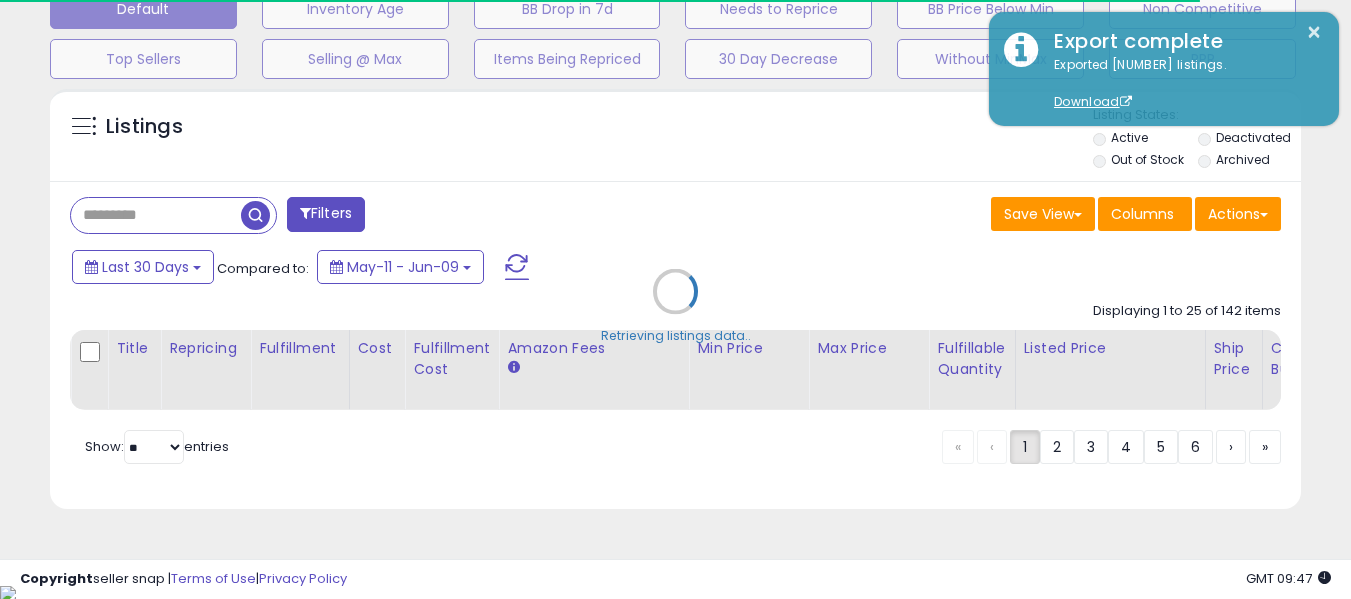 click on "Retrieving listings data.." at bounding box center [675, 306] 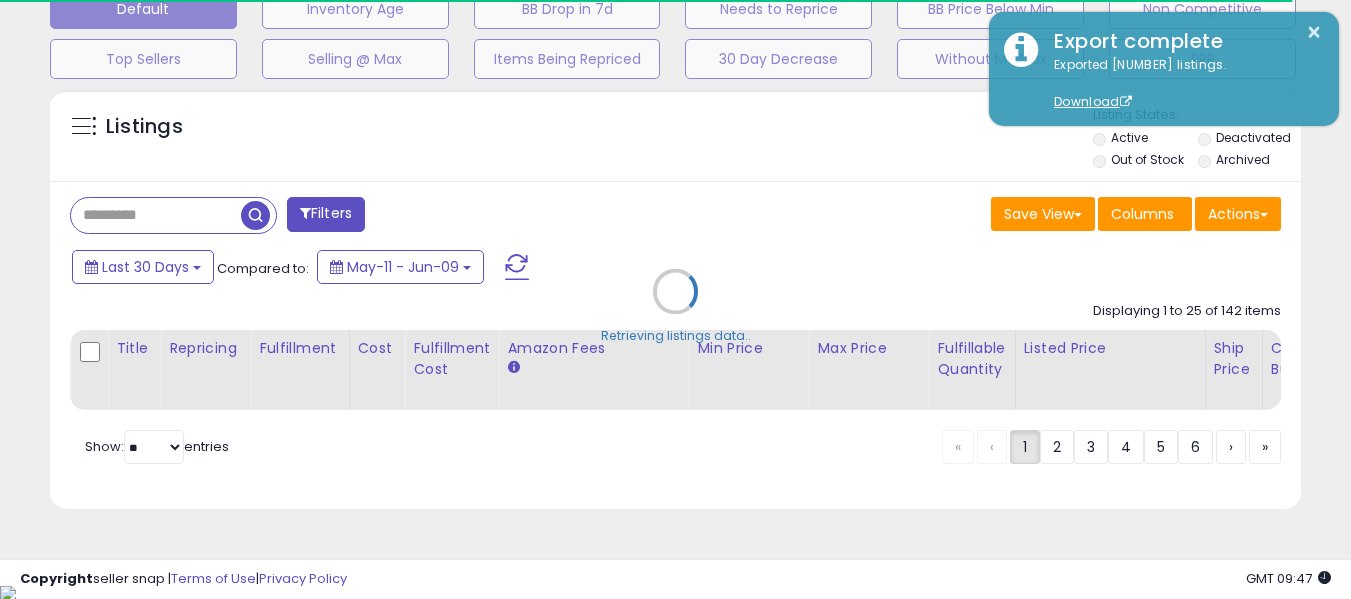 click on "Retrieving listings data.." at bounding box center [675, 306] 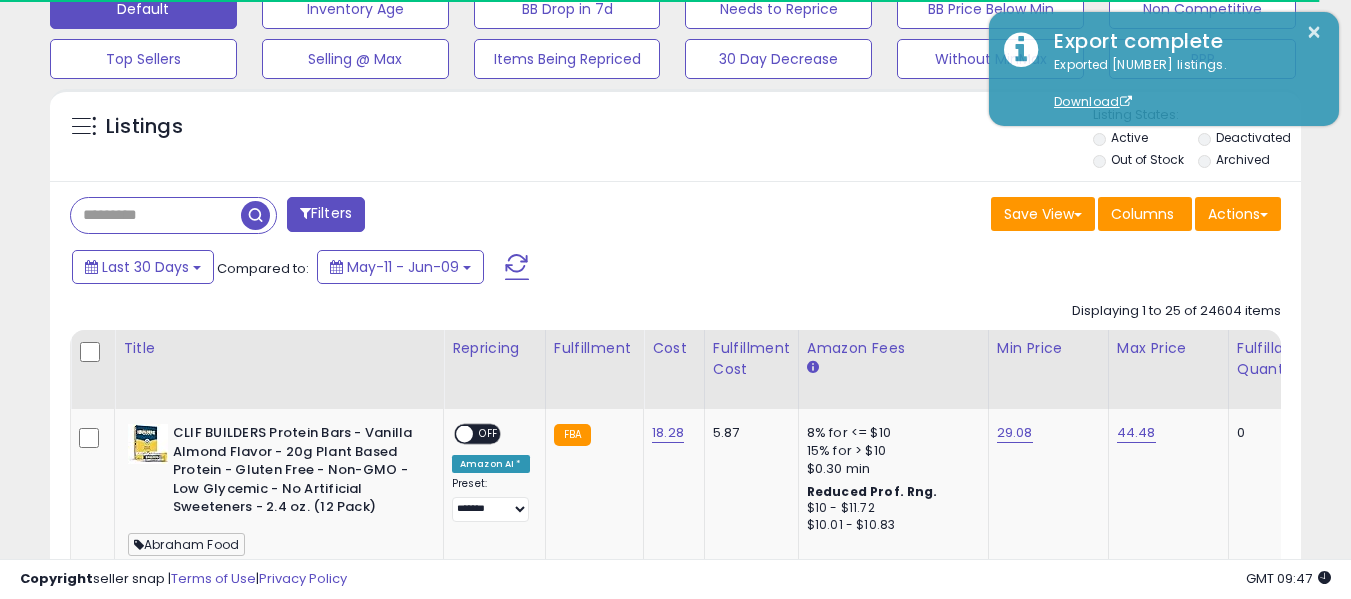 scroll, scrollTop: 999590, scrollLeft: 999276, axis: both 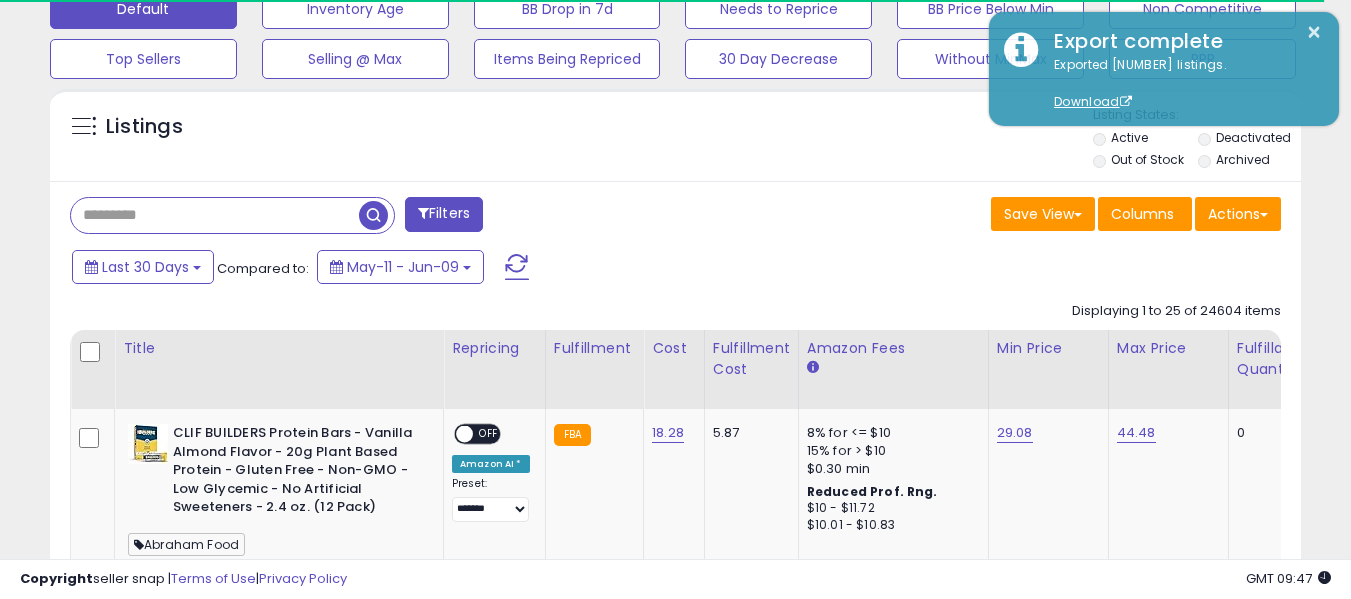 click at bounding box center (215, 215) 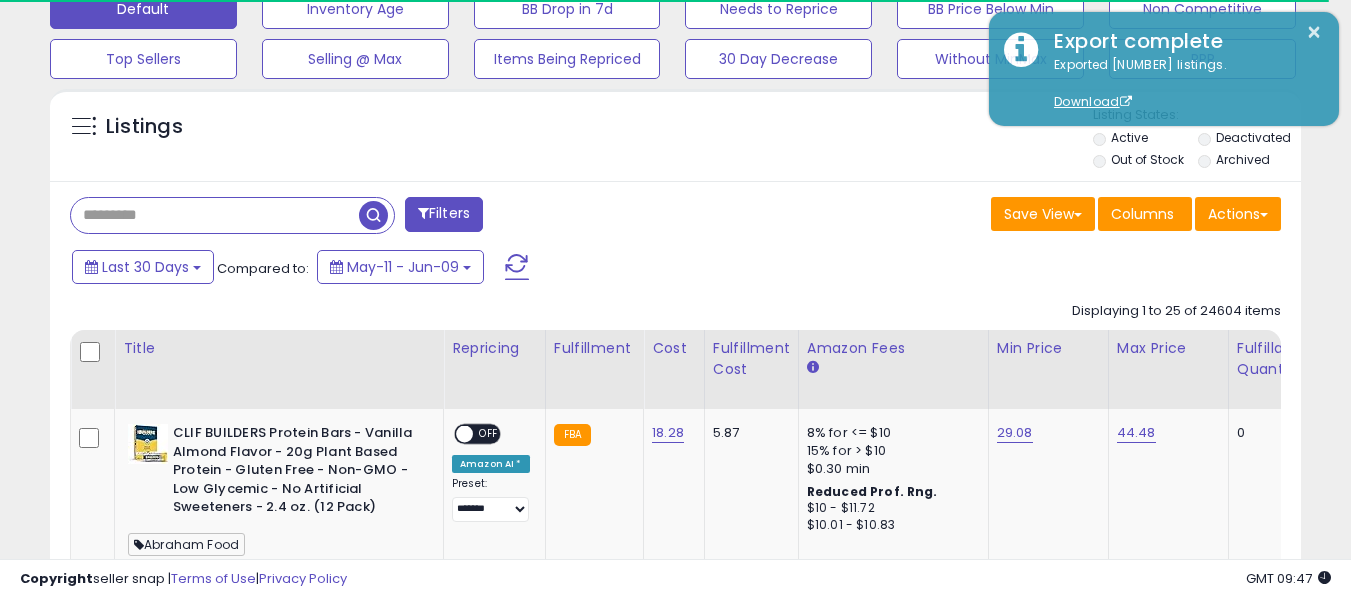 paste on "**********" 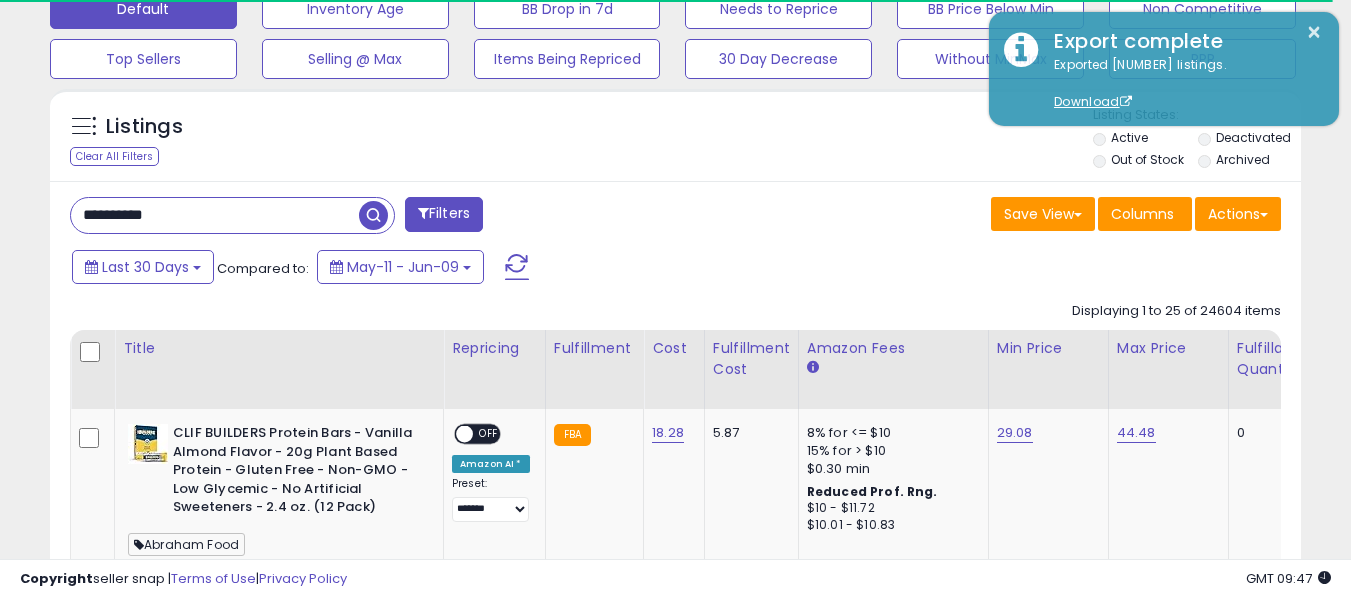 type on "**********" 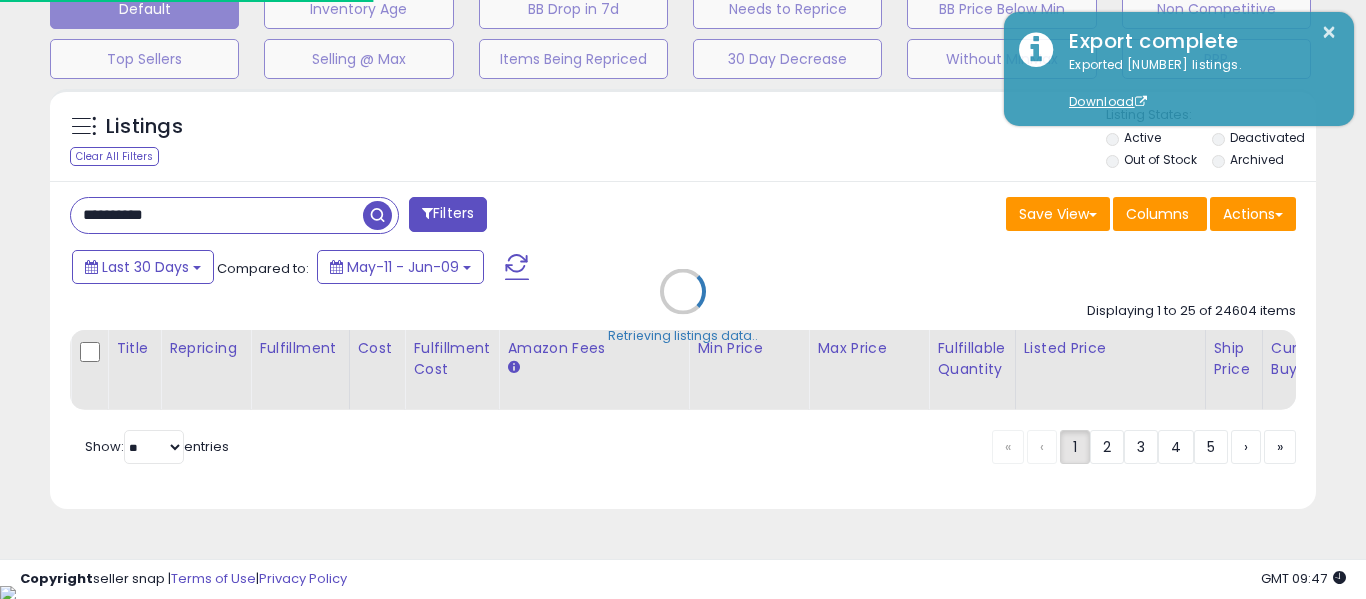 scroll, scrollTop: 999590, scrollLeft: 999267, axis: both 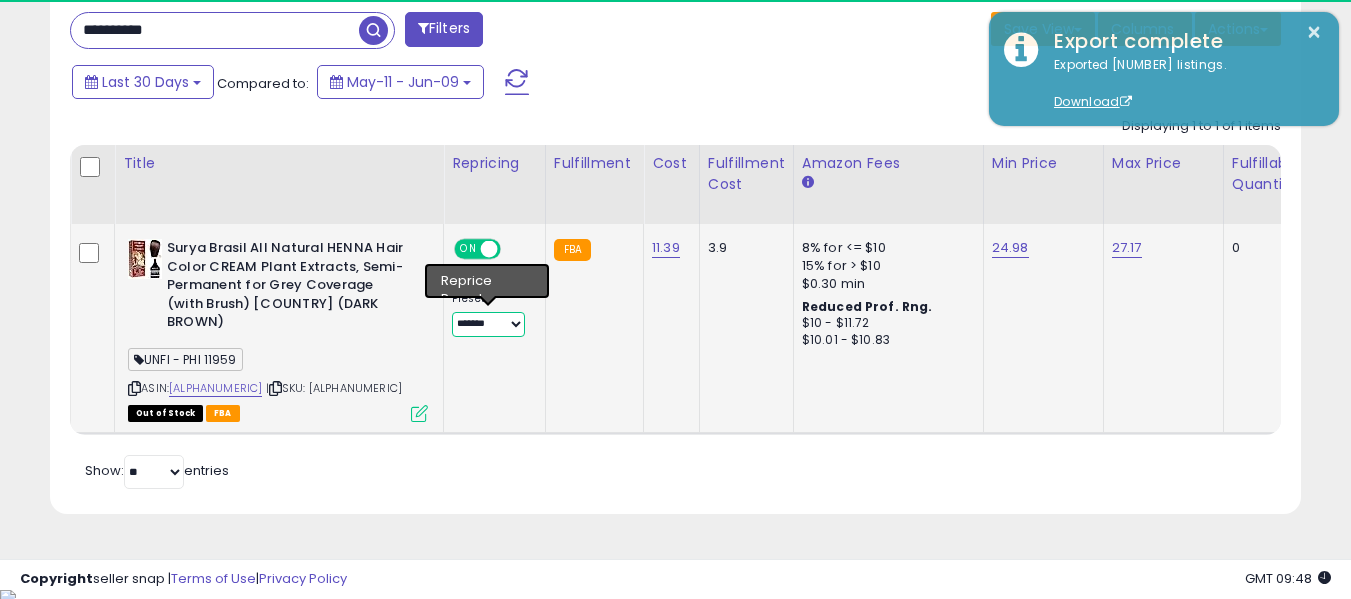 click on "**********" at bounding box center (488, 324) 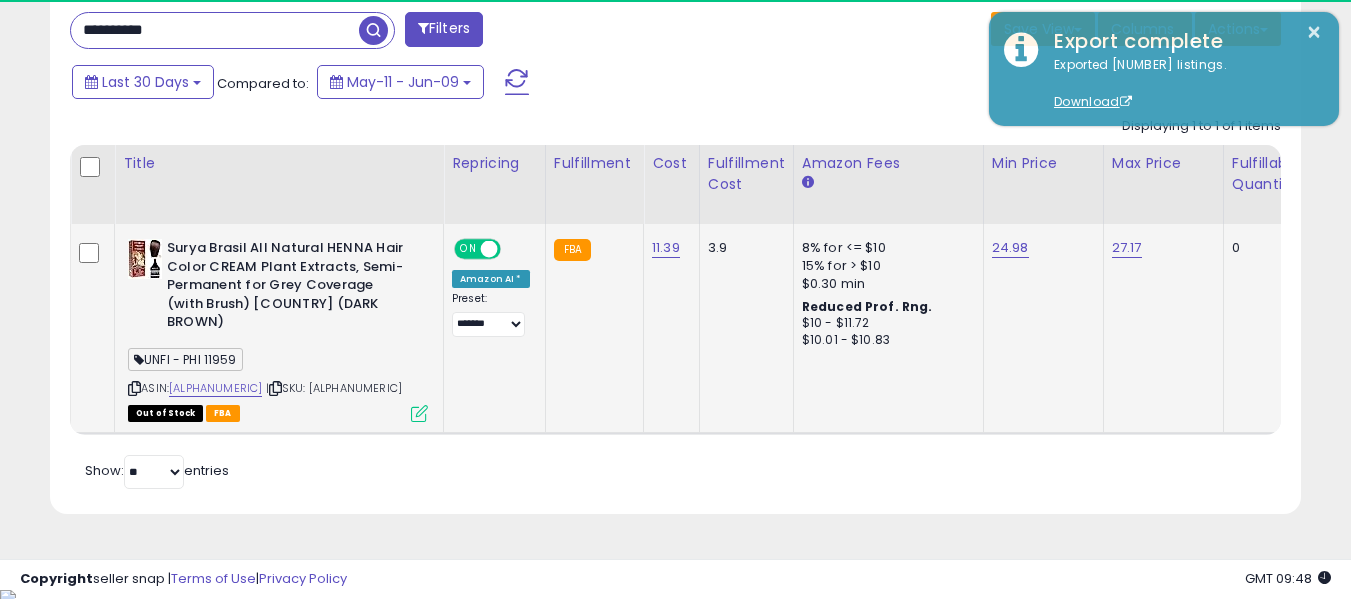 drag, startPoint x: 629, startPoint y: 362, endPoint x: 609, endPoint y: 362, distance: 20 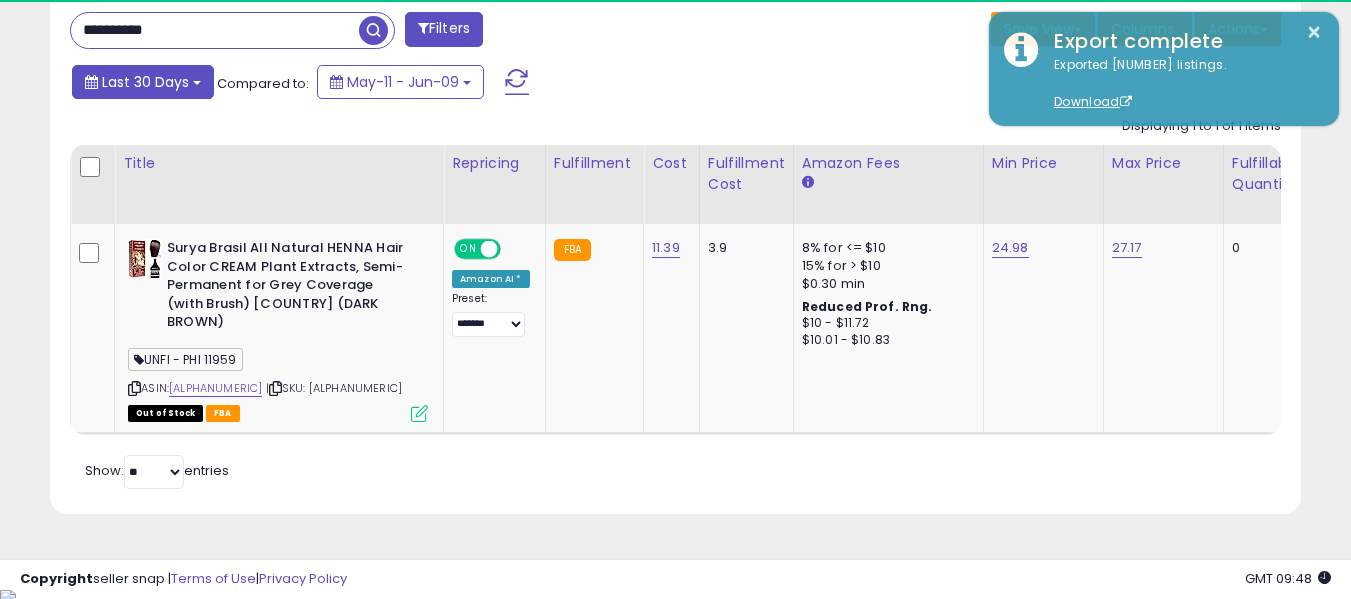 click on "Last 30 Days" at bounding box center [143, 82] 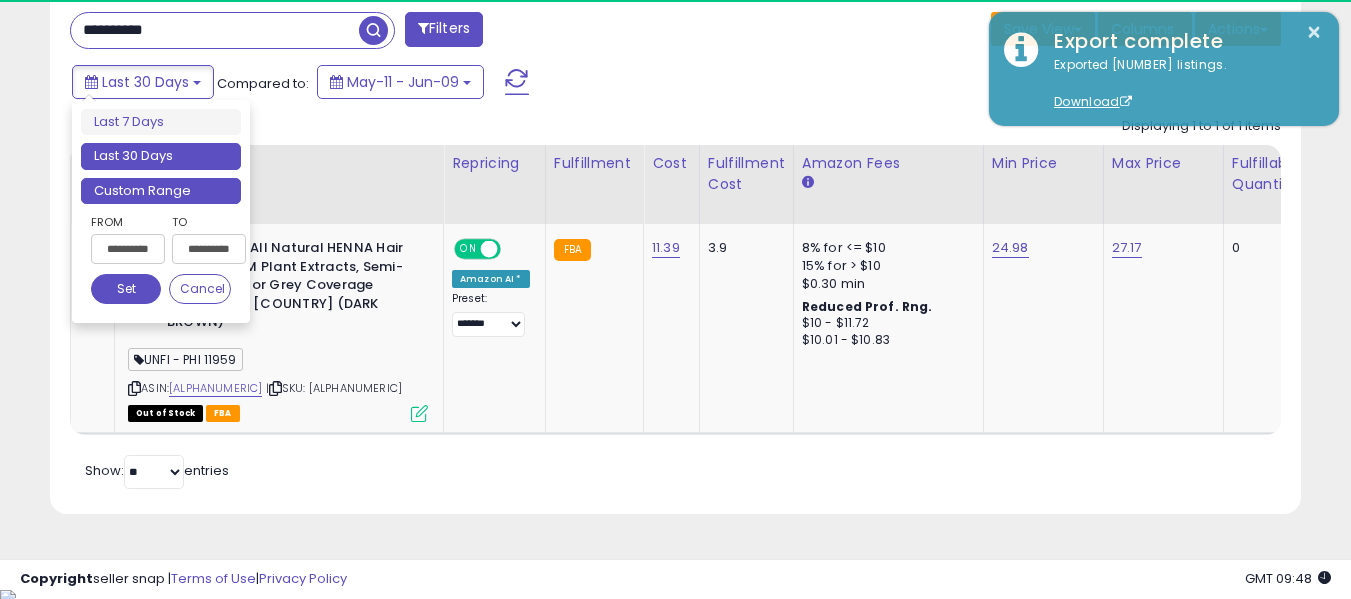 click on "Custom Range" at bounding box center (161, 191) 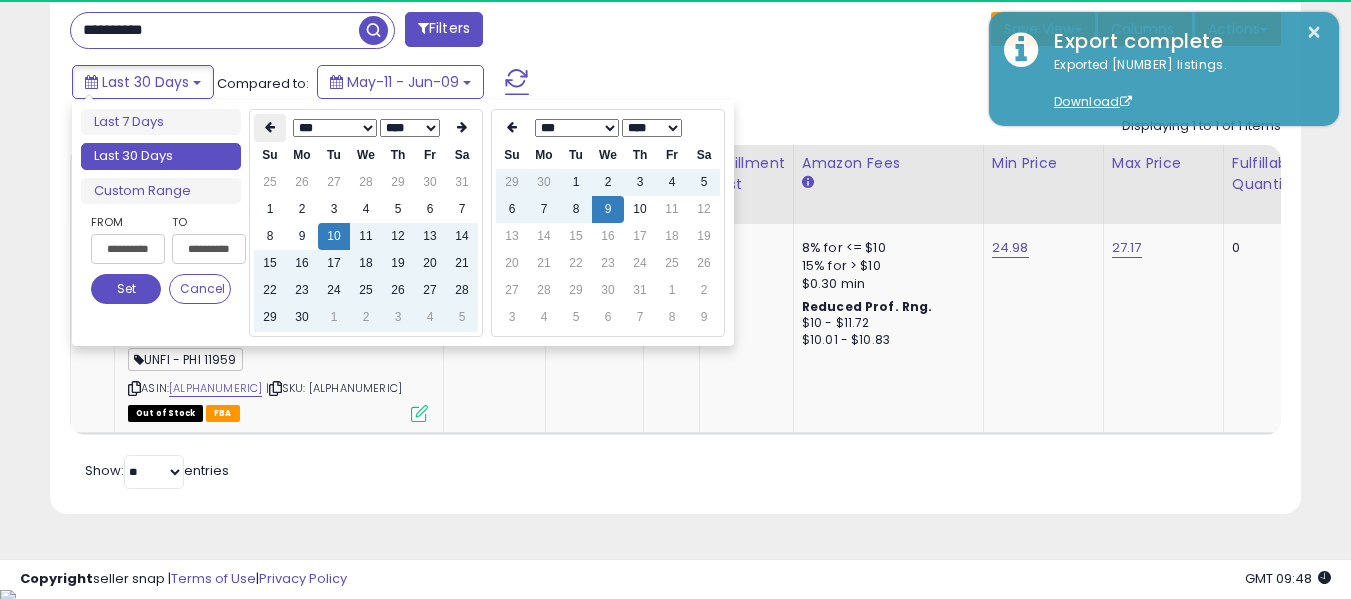 click at bounding box center [270, 128] 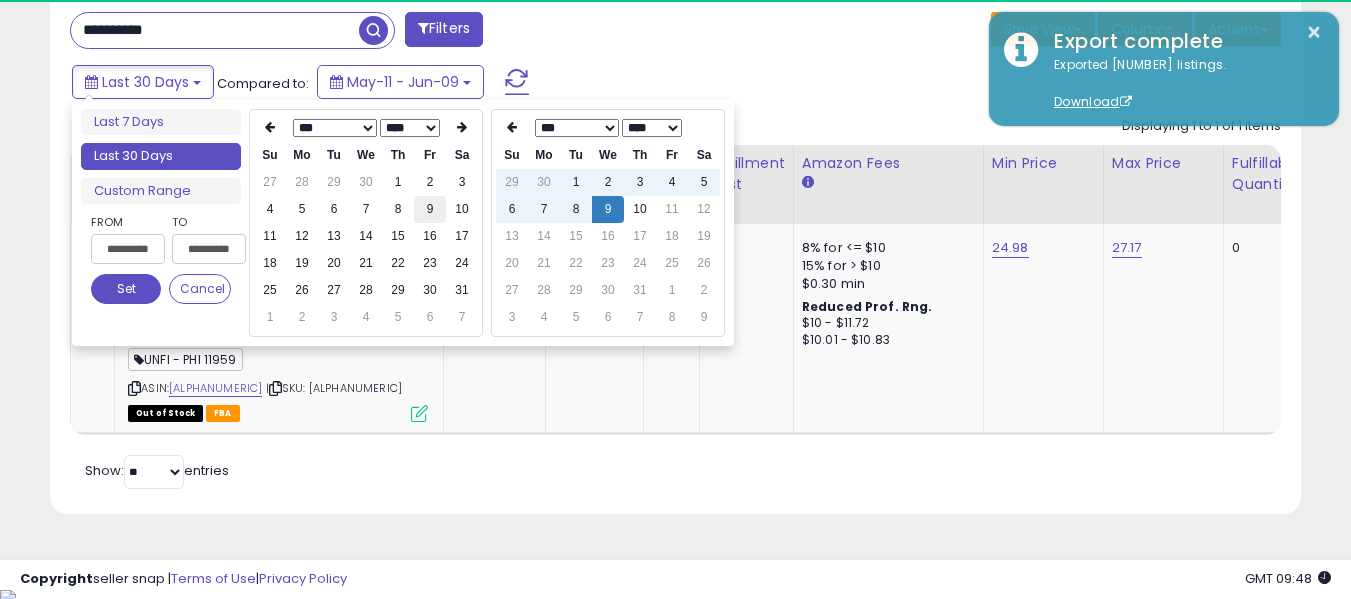 click on "9" at bounding box center (430, 209) 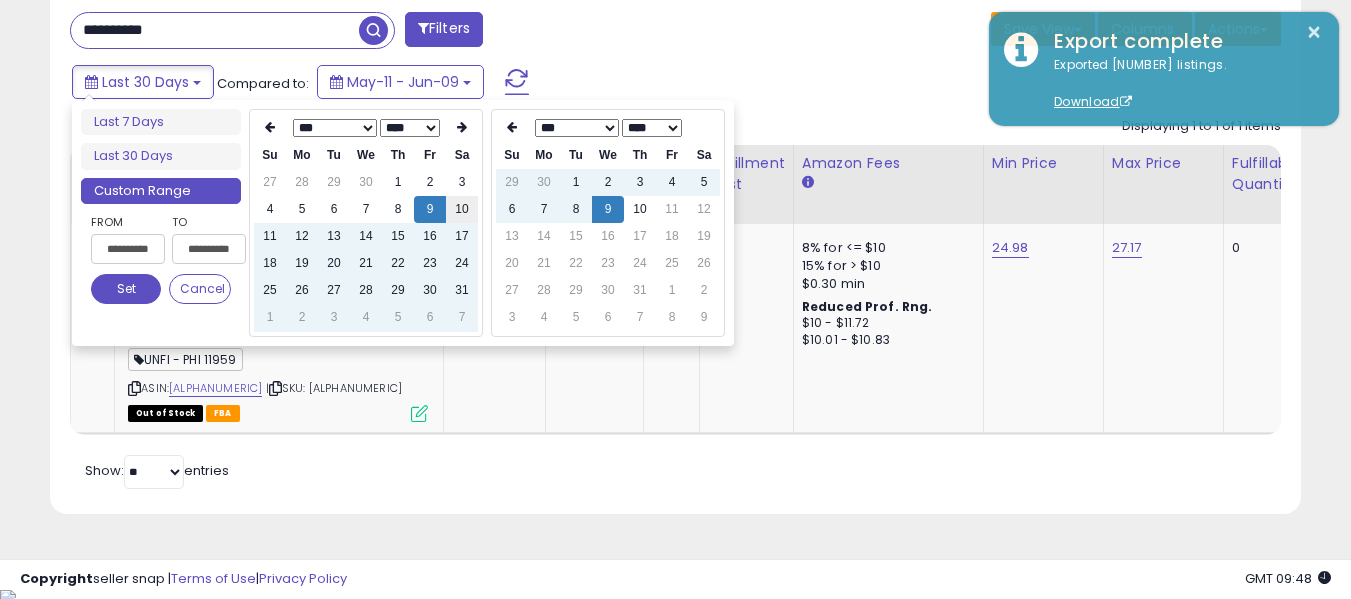 click on "10" at bounding box center (462, 209) 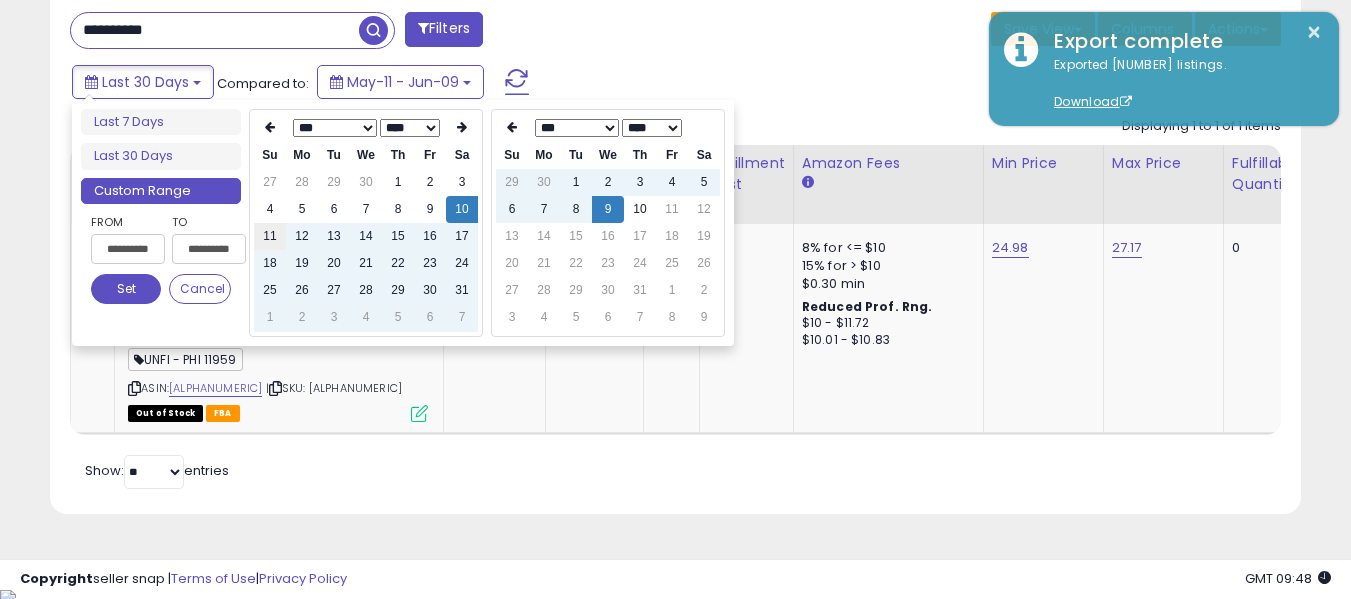 type on "**********" 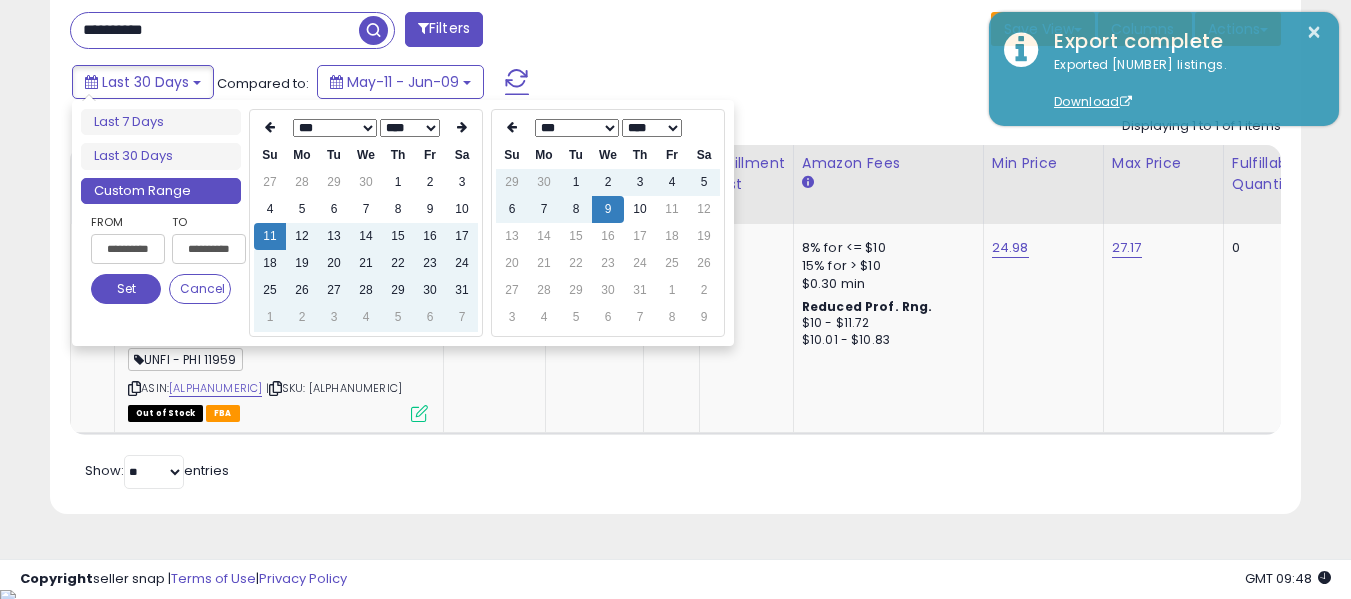 click on "Set" at bounding box center [126, 289] 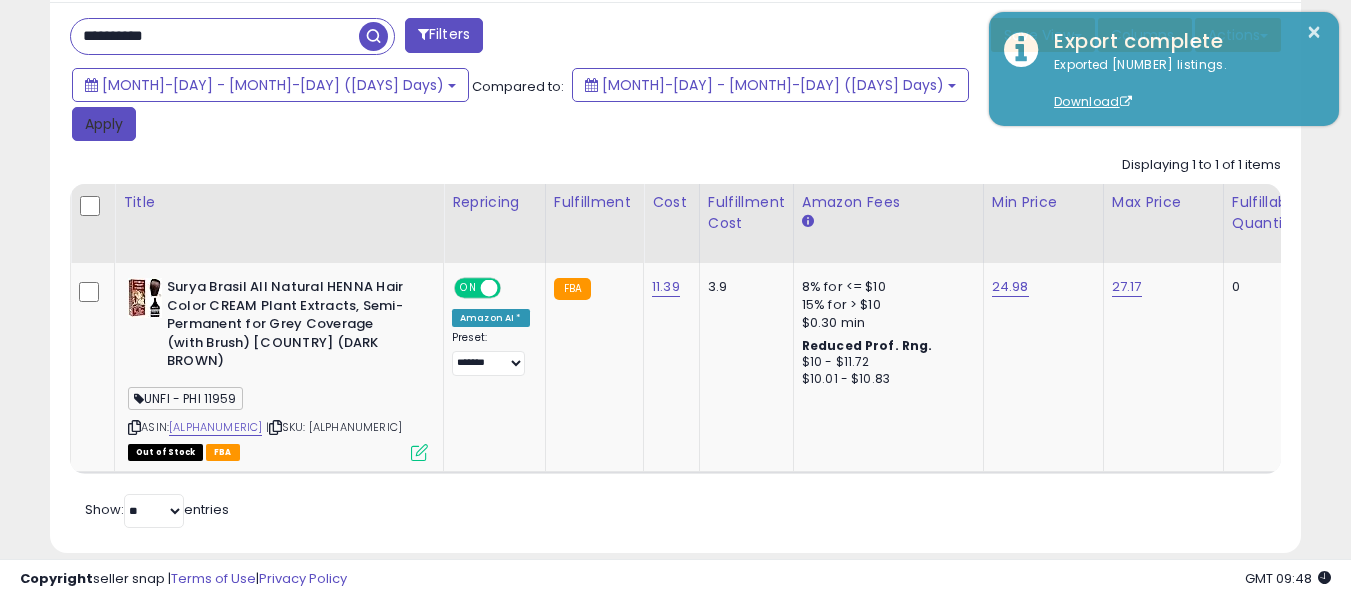 click on "Apply" at bounding box center [104, 124] 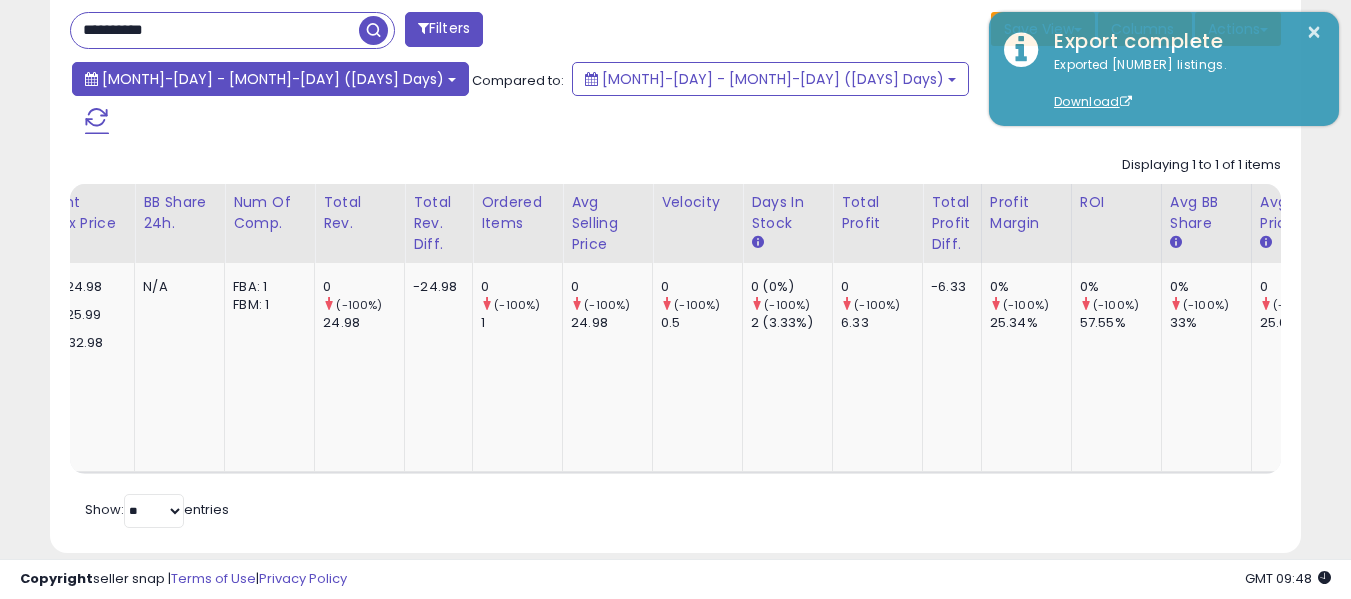 click on "[MONTH]-[DAY] - [MONTH]-[DAY] ([DAYS] Days)" at bounding box center [270, 79] 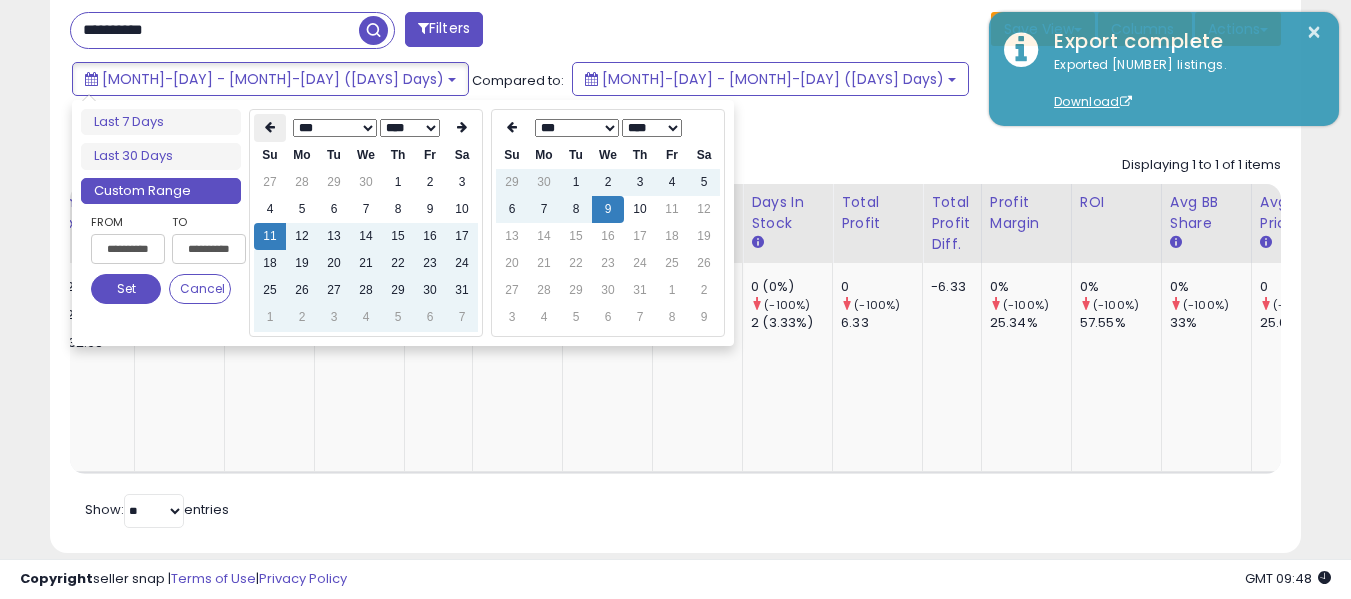 click at bounding box center (270, 128) 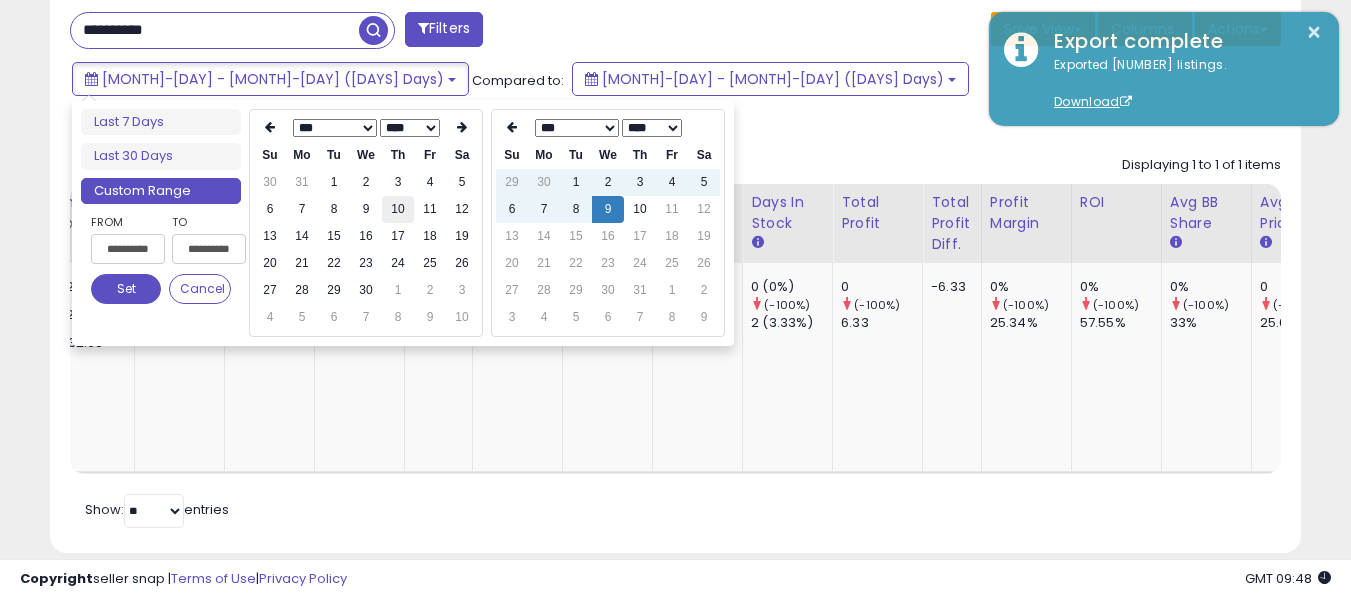 click on "10" at bounding box center [398, 209] 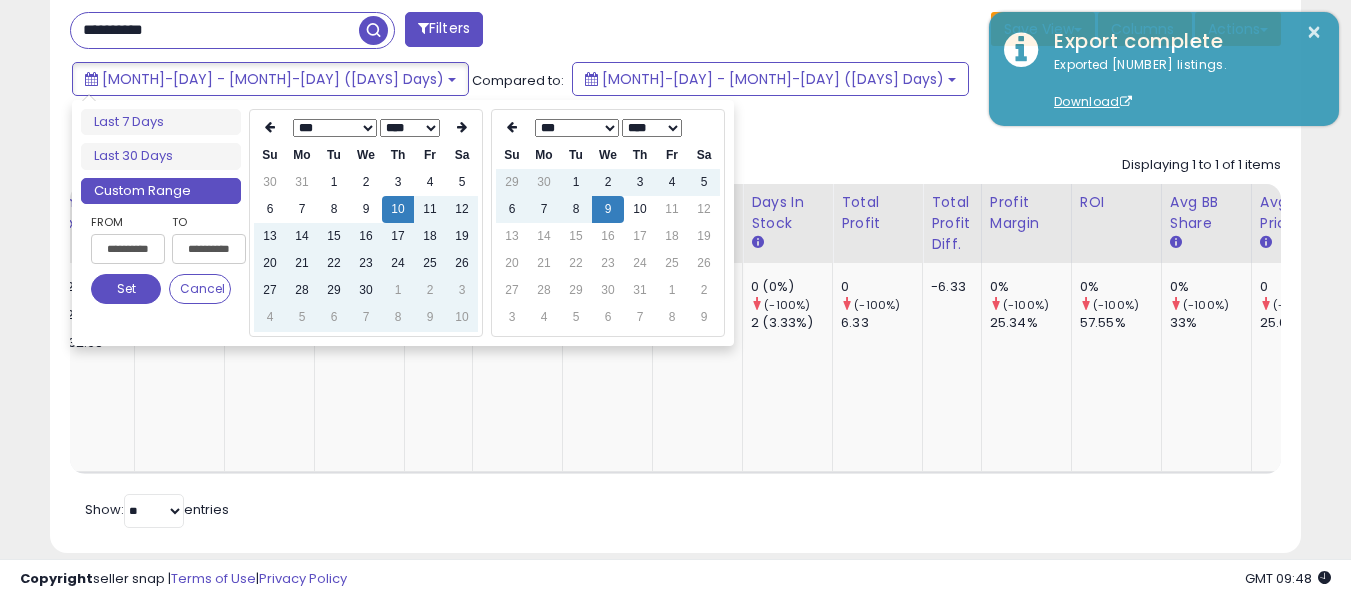type on "**********" 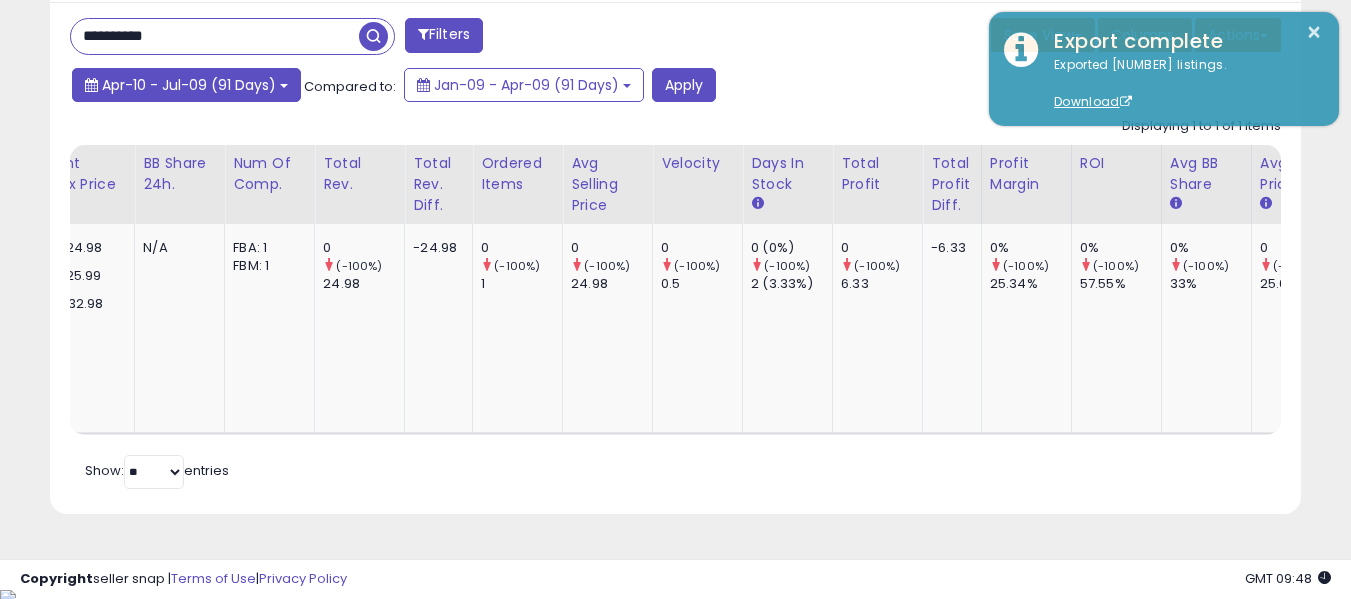 click on "Apr-10 - Jul-09 (91 Days)" at bounding box center (186, 85) 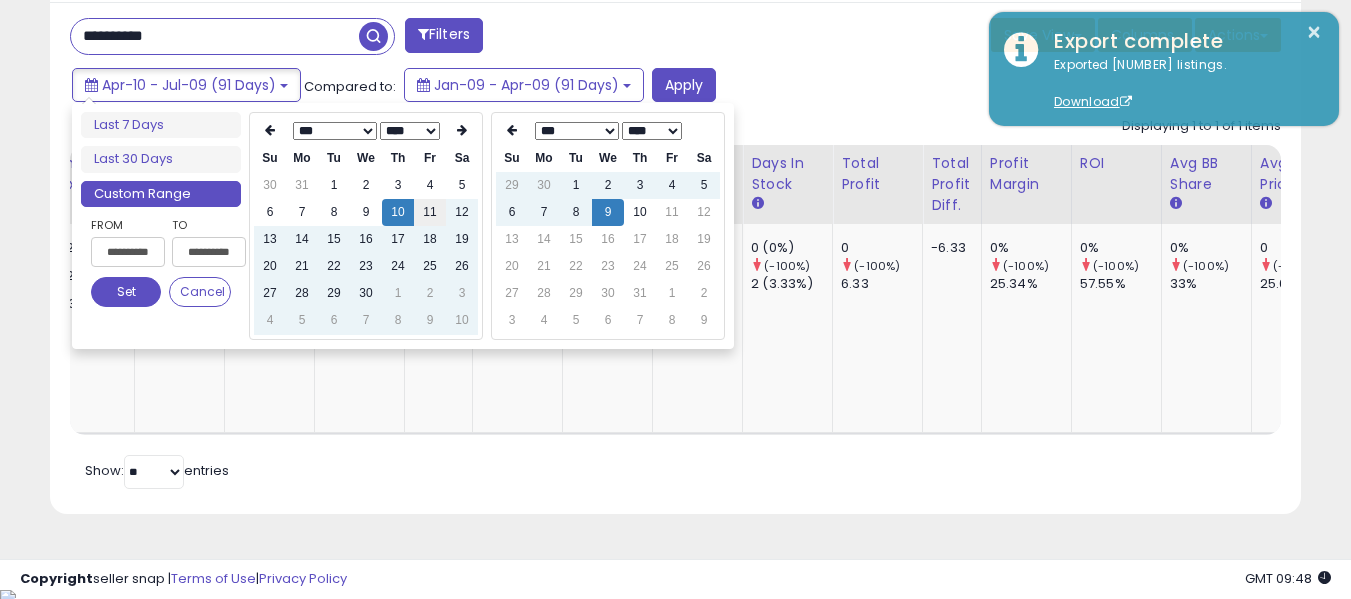 click on "11" at bounding box center [430, 212] 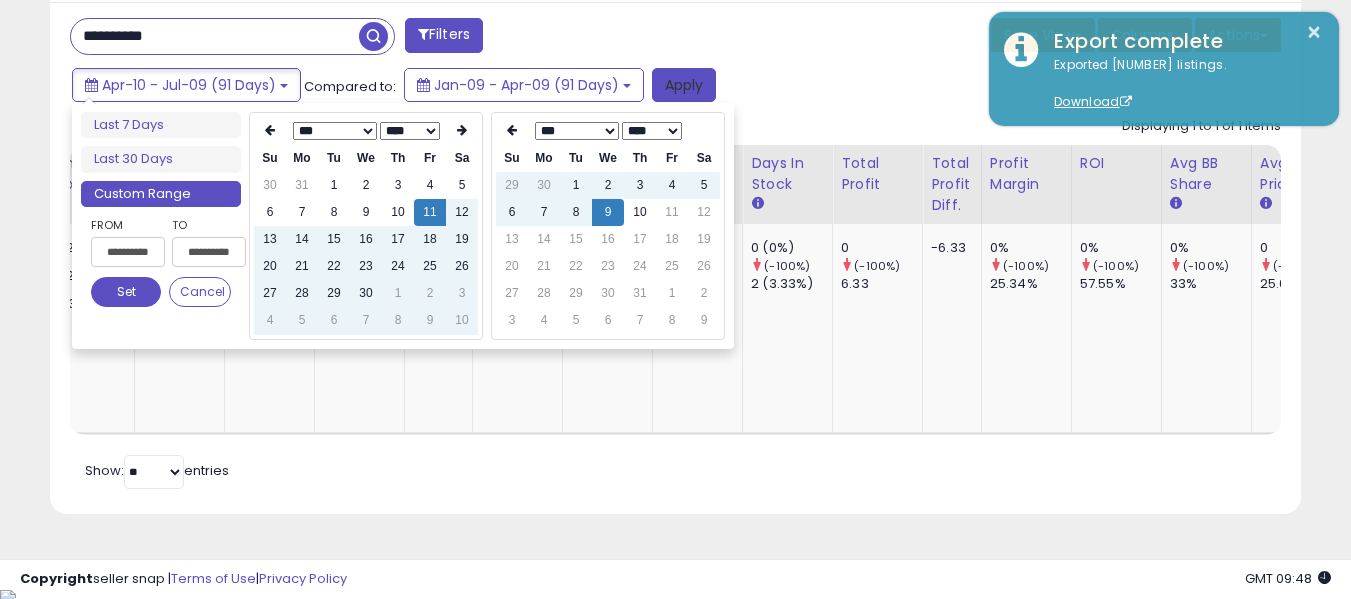 click on "Apply" at bounding box center (684, 85) 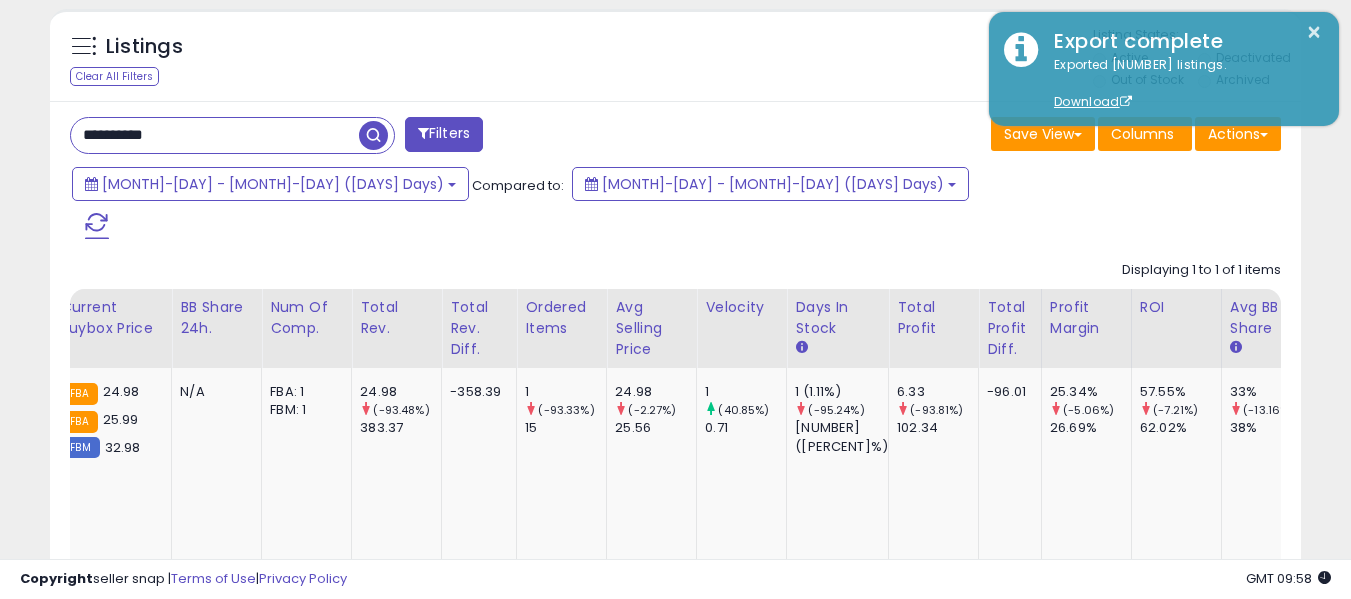 click on "**********" at bounding box center [215, 135] 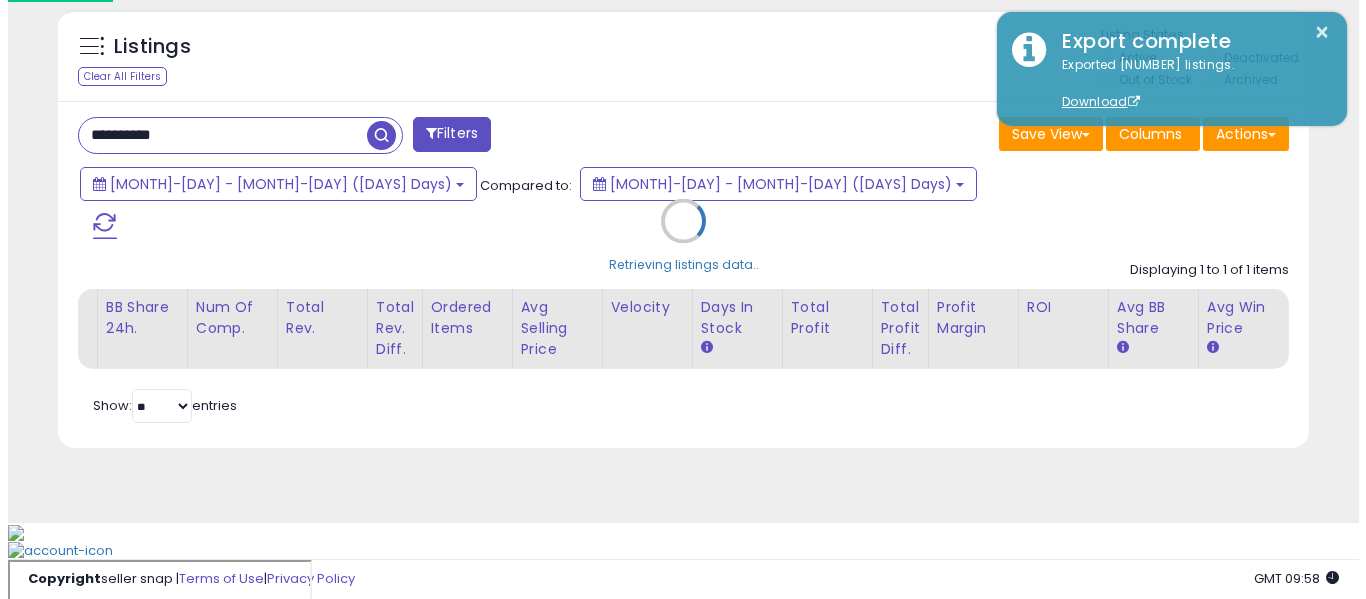scroll, scrollTop: 621, scrollLeft: 0, axis: vertical 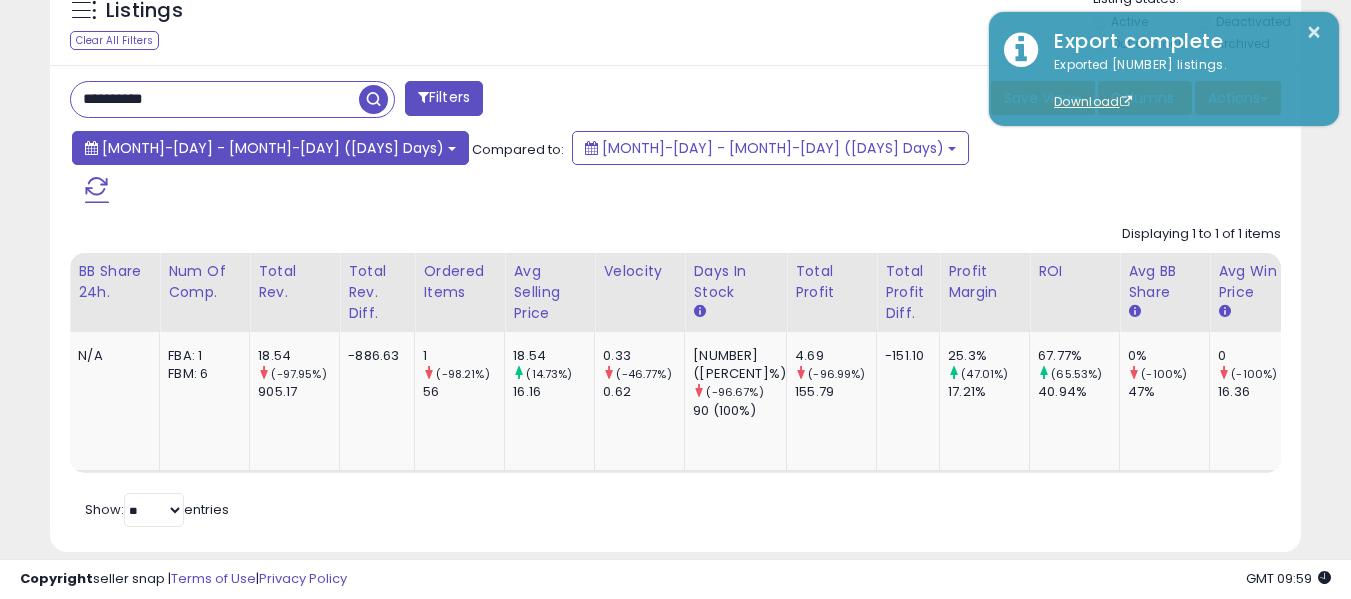 click on "[MONTH]-[DAY] - [MONTH]-[DAY] ([DAYS] Days)" at bounding box center [273, 148] 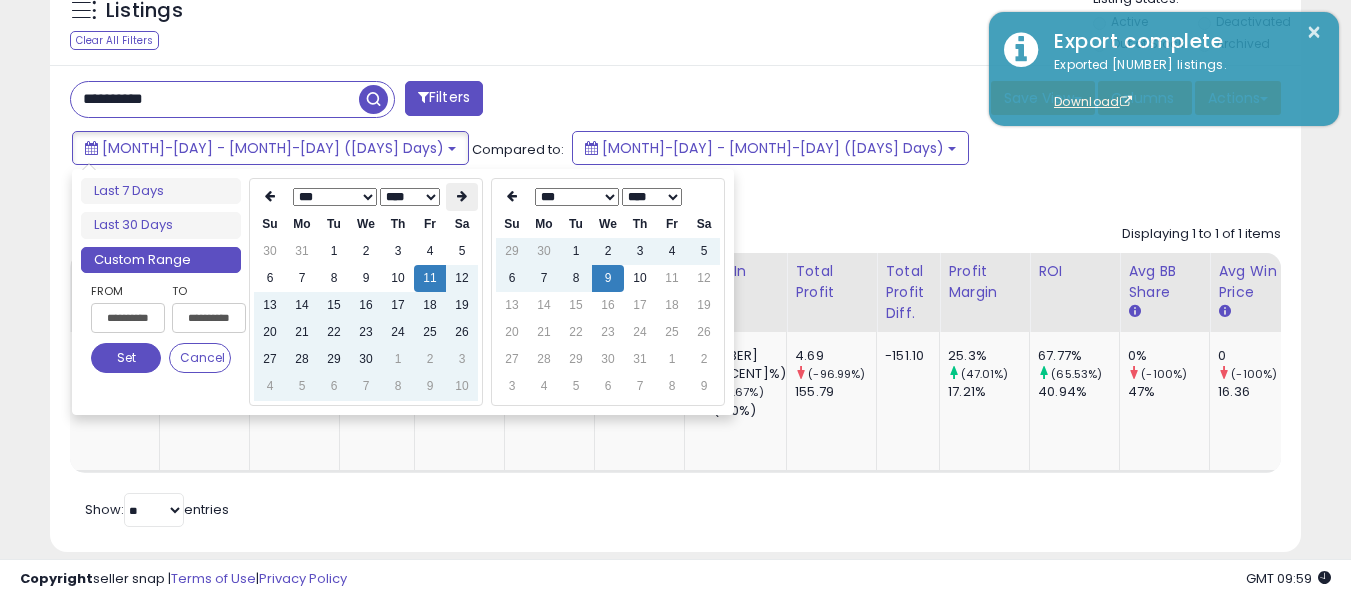 click at bounding box center [462, 197] 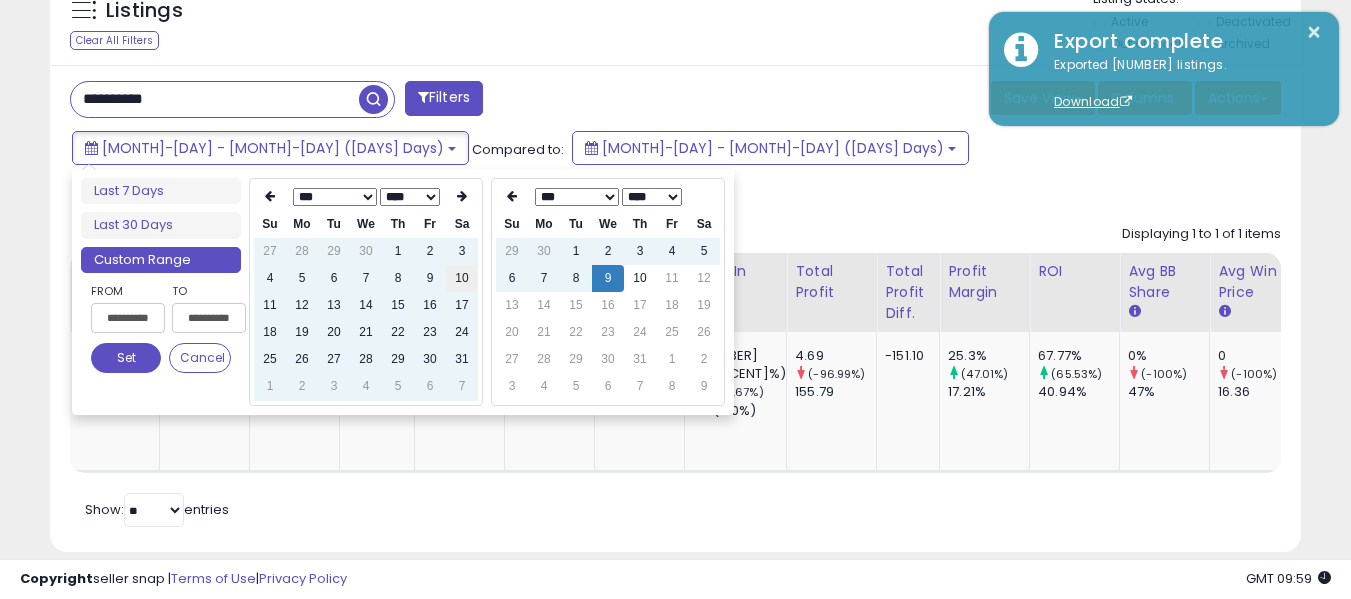 click on "10" at bounding box center (462, 278) 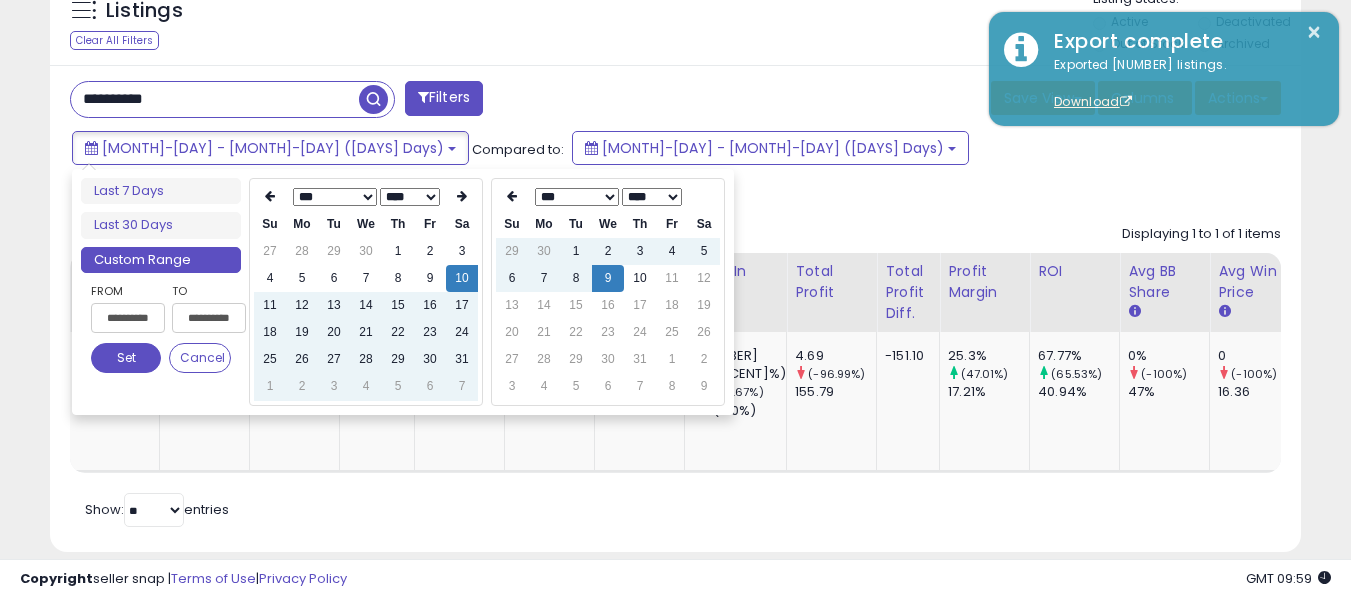 type on "**********" 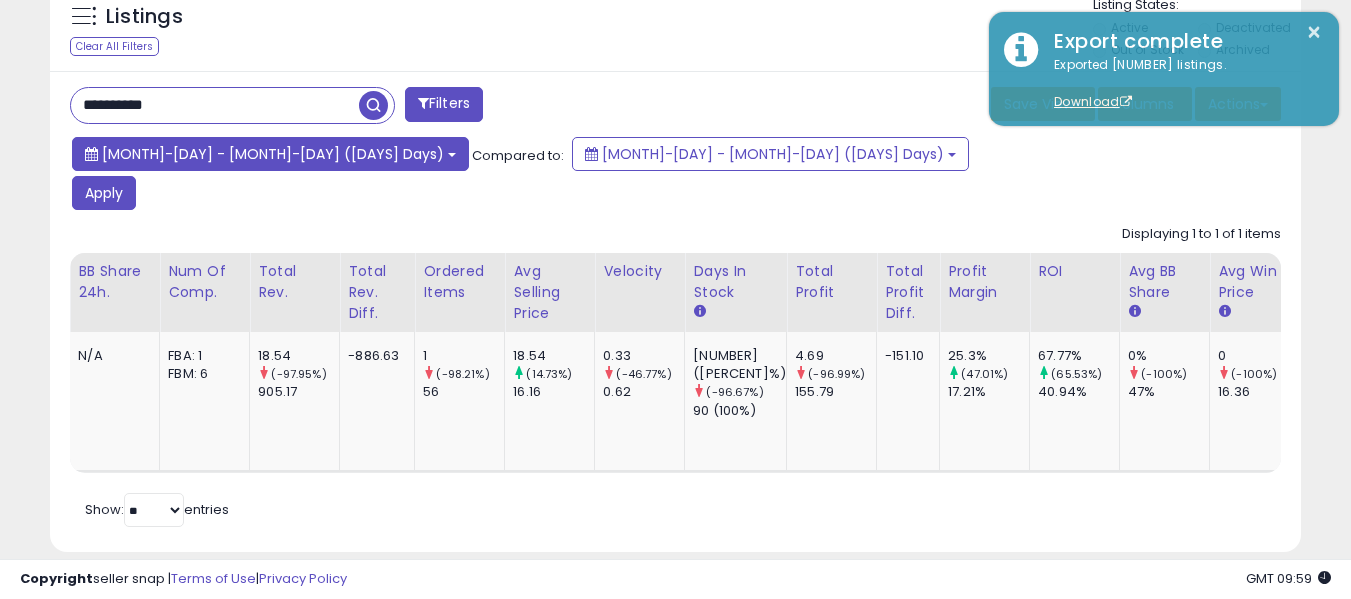 click on "[MONTH]-[DAY] - [MONTH]-[DAY] ([DAYS] Days)" at bounding box center (273, 154) 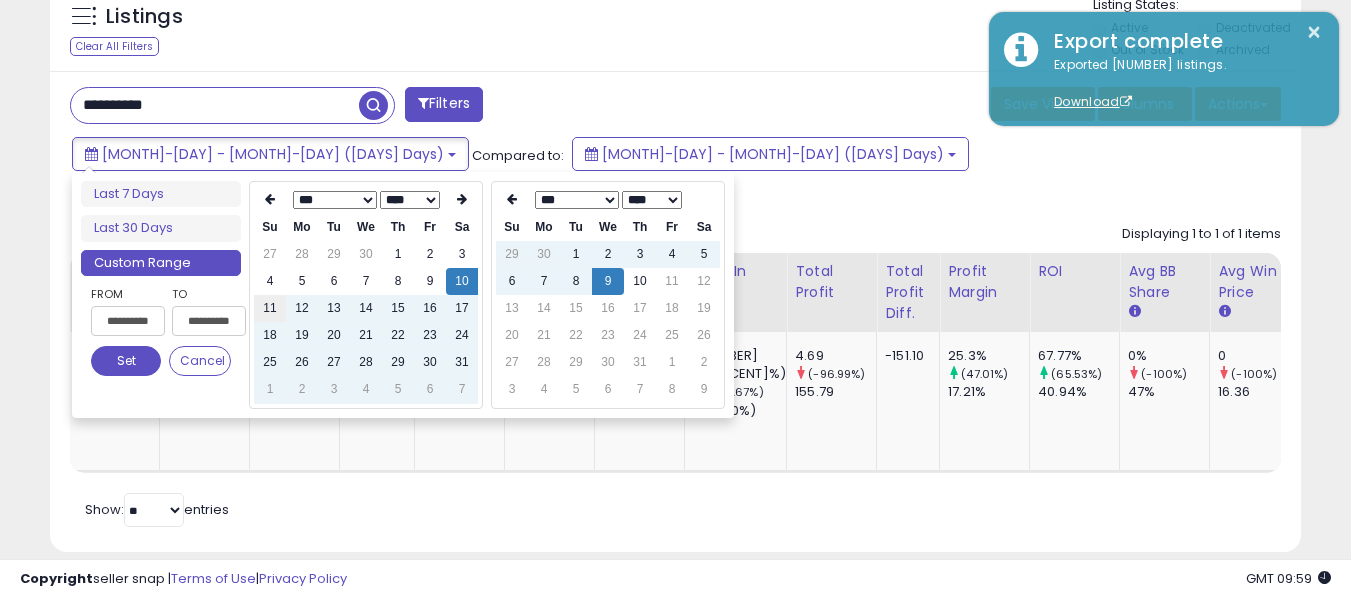 click on "11" at bounding box center (270, 308) 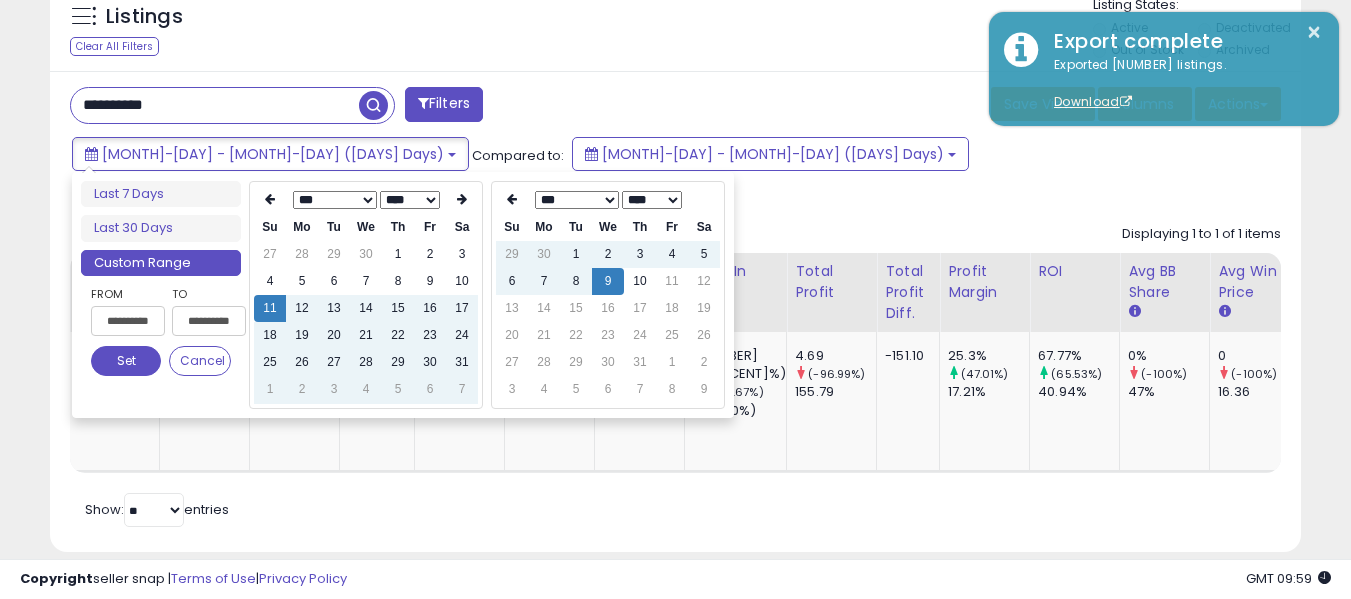 type on "**********" 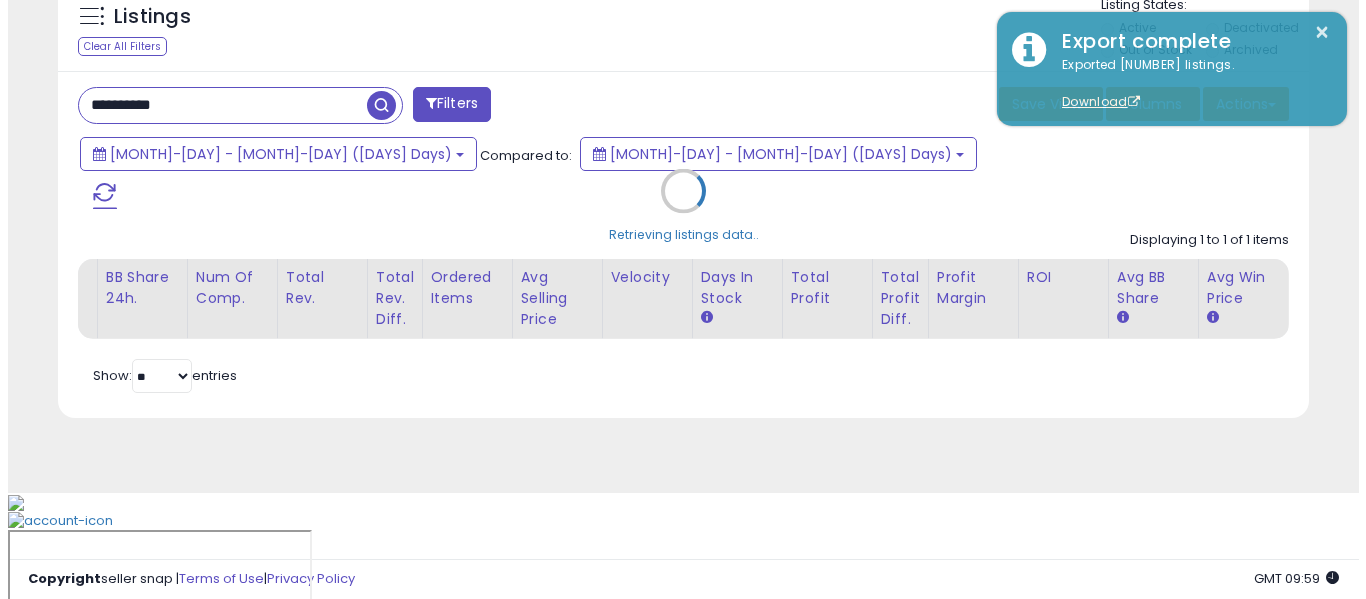 scroll, scrollTop: 621, scrollLeft: 0, axis: vertical 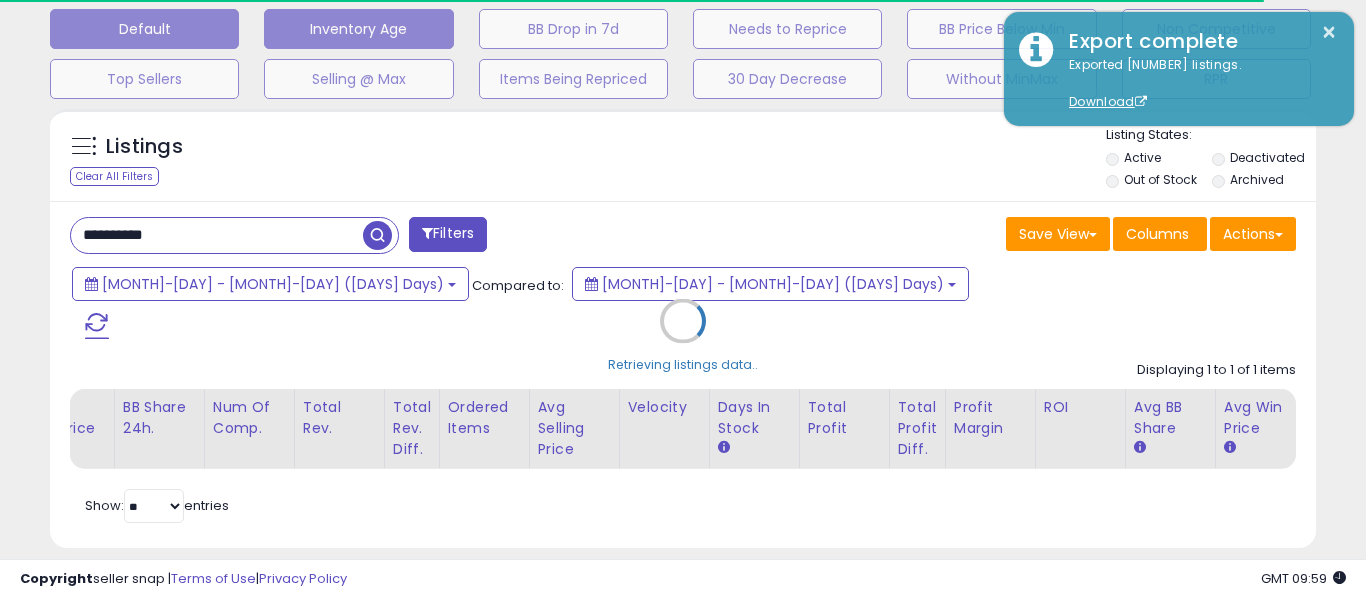 type on "**********" 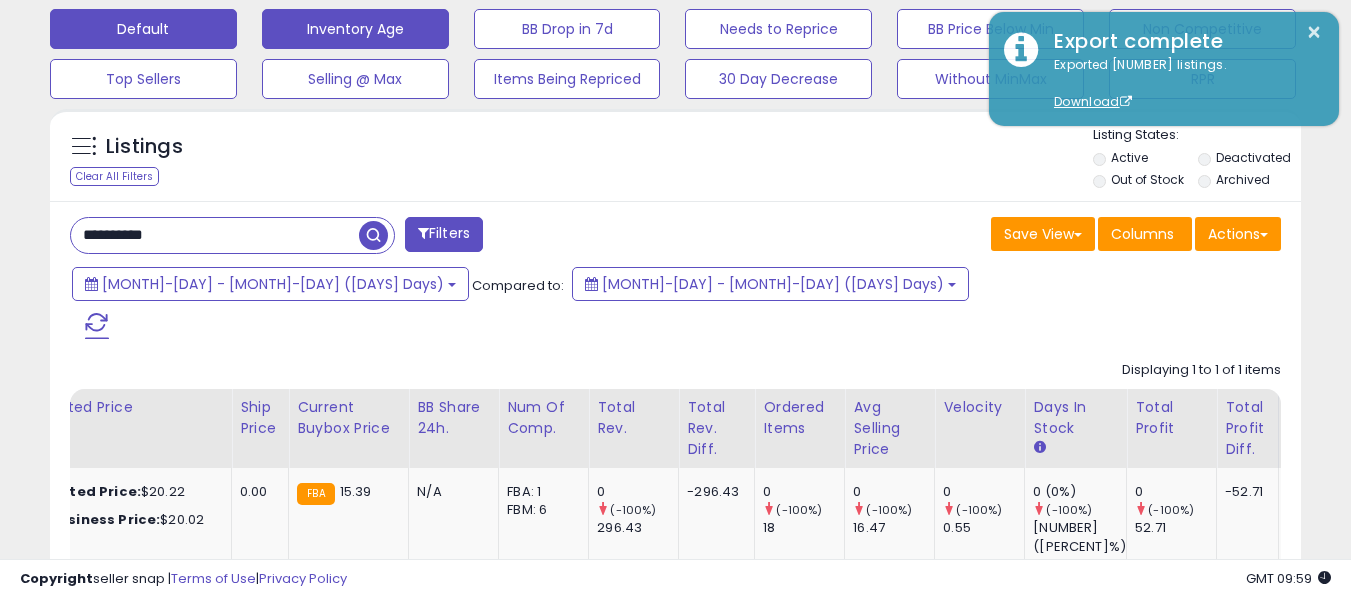 scroll, scrollTop: 999590, scrollLeft: 999276, axis: both 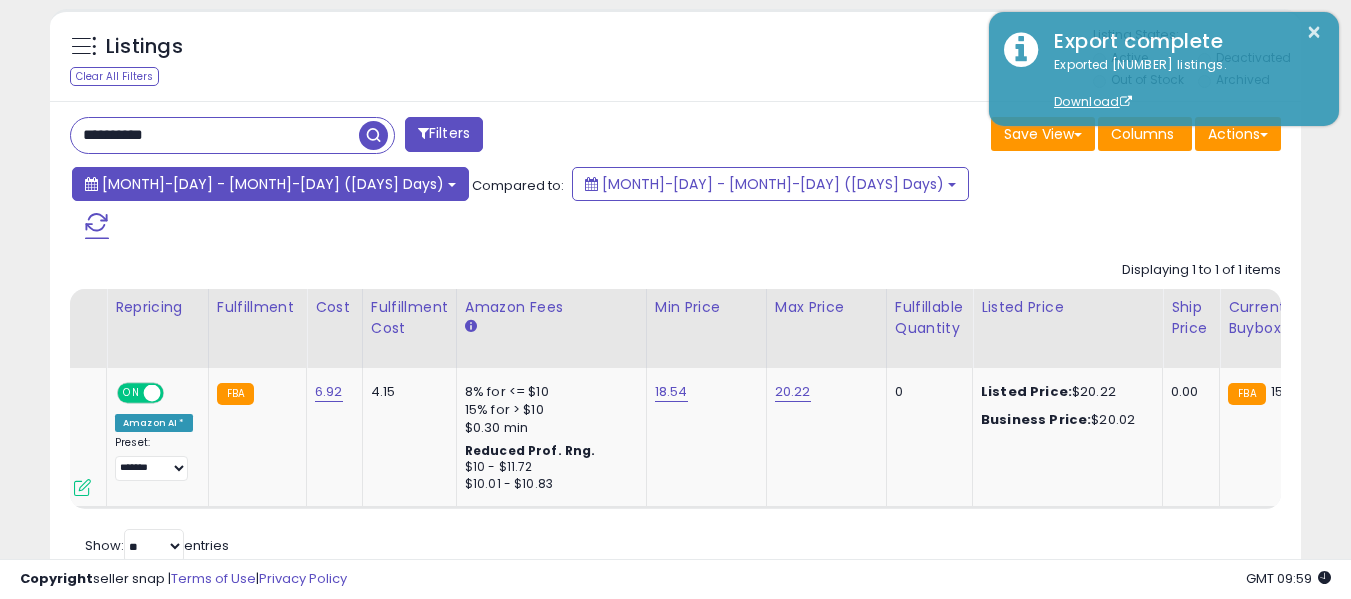click on "[MONTH]-[DAY] - [MONTH]-[DAY] ([DAYS] Days)" at bounding box center [273, 184] 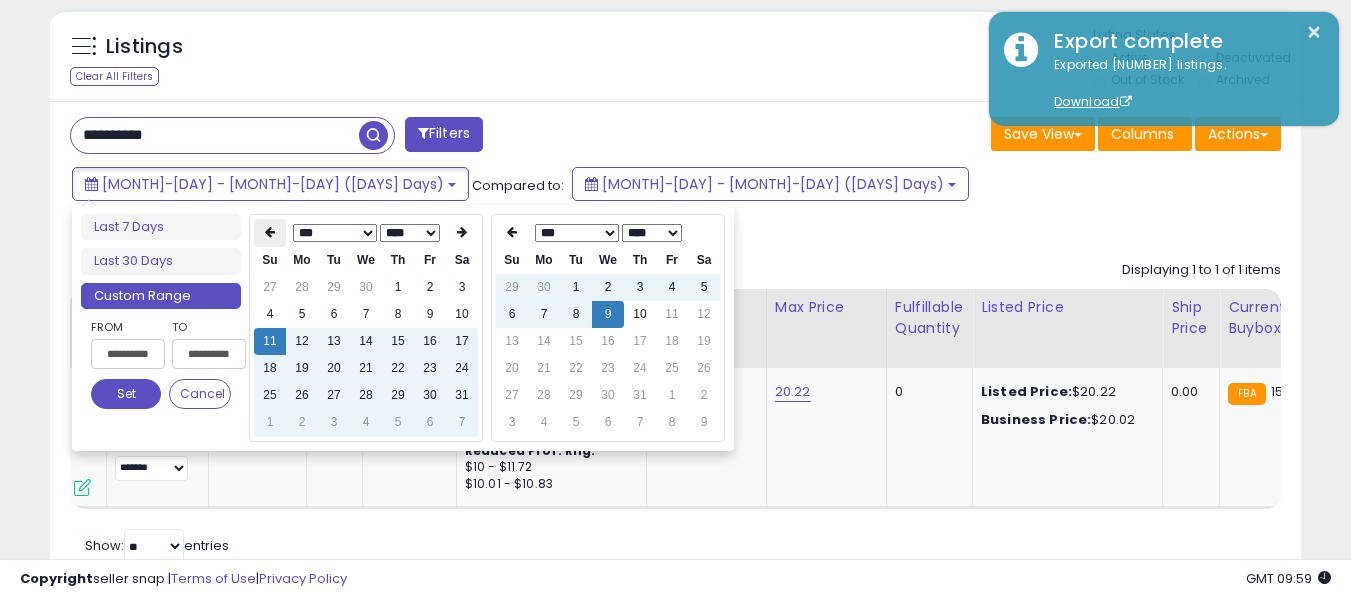 click at bounding box center (270, 233) 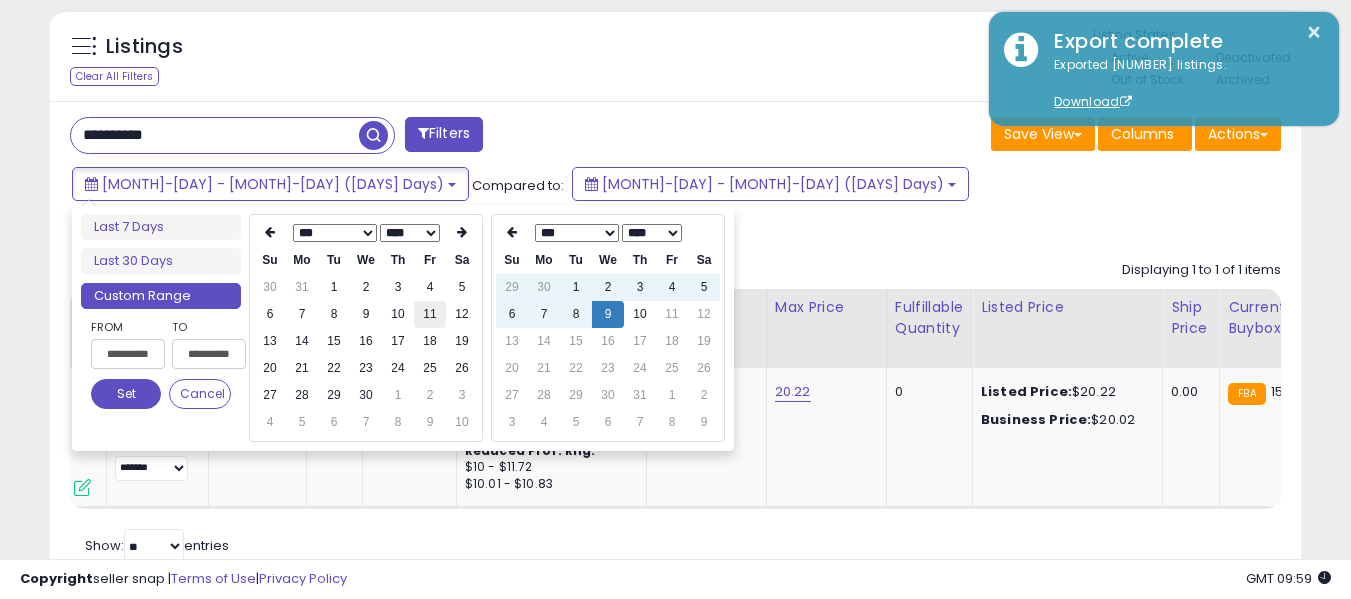 click on "11" at bounding box center (430, 314) 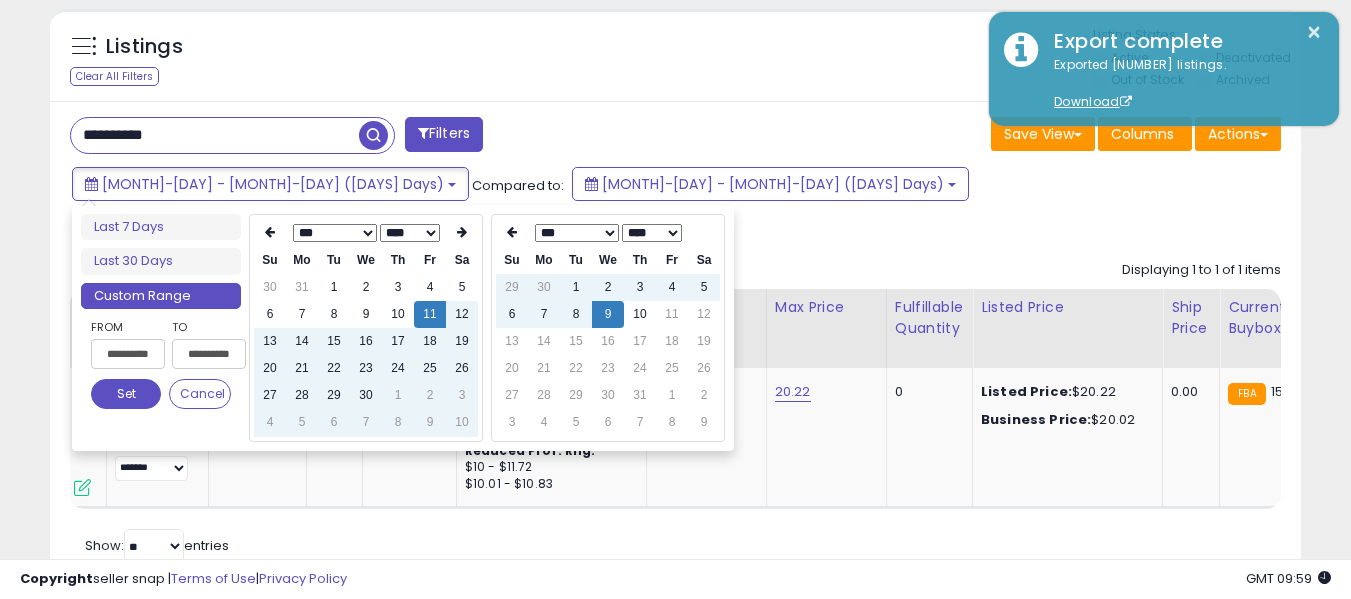 type on "**********" 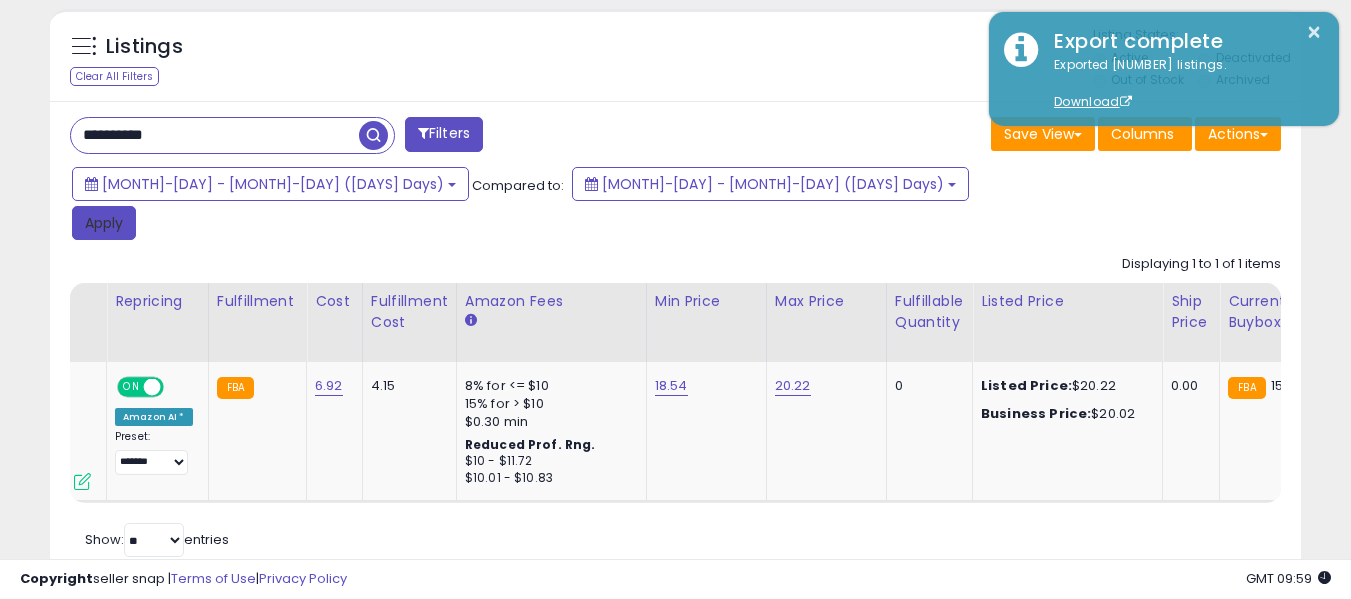 click on "Apply" at bounding box center (104, 223) 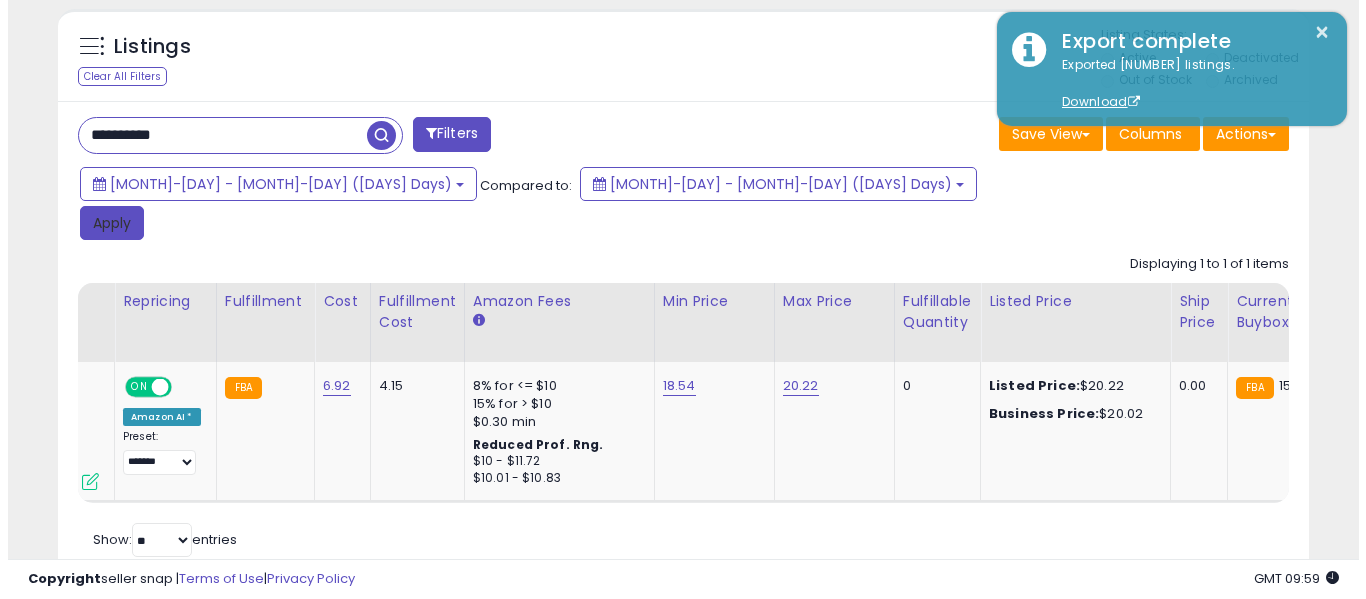 scroll, scrollTop: 621, scrollLeft: 0, axis: vertical 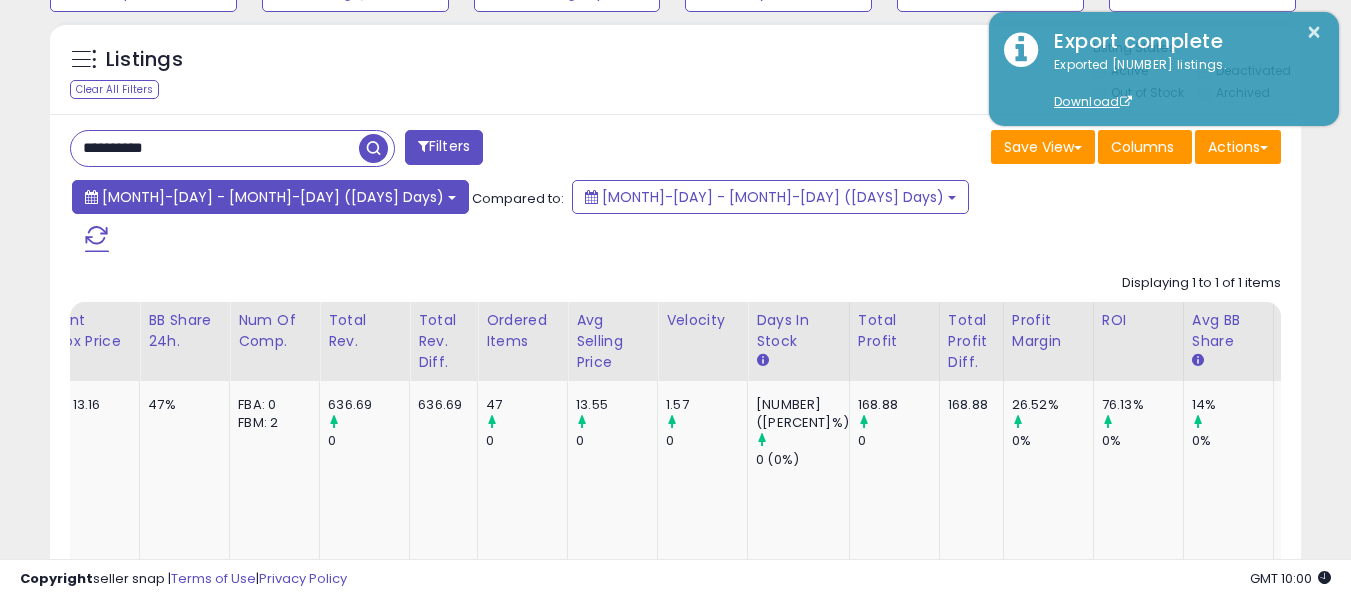 click on "[MONTH]-[DAY] - [MONTH]-[DAY] ([DAYS] Days)" at bounding box center (273, 197) 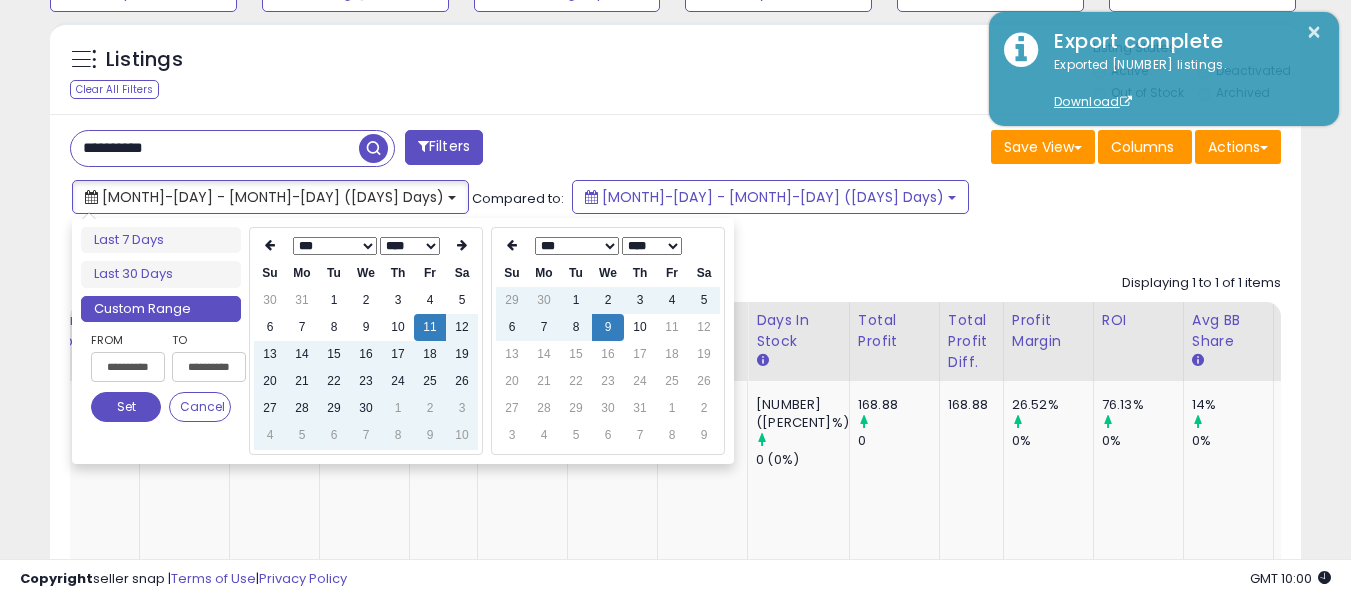 type on "**********" 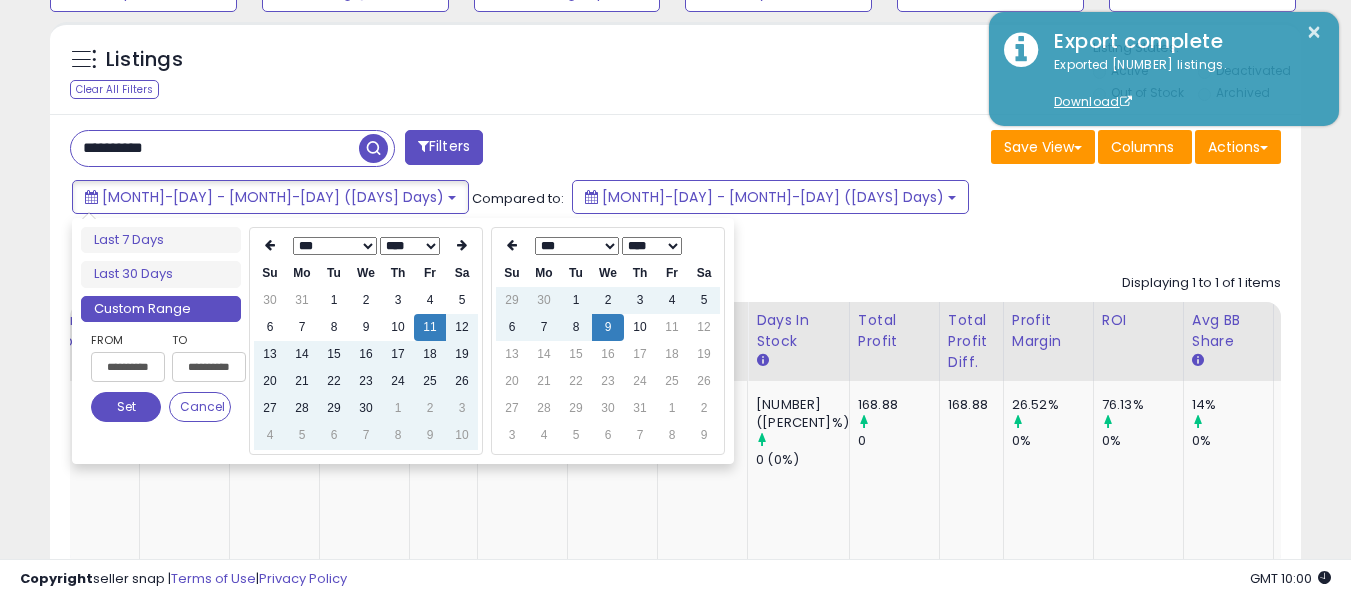 click on "Save View
Save As New View
Update Current View
Columns
Actions
Import  Export Visible Columns" at bounding box center (986, 149) 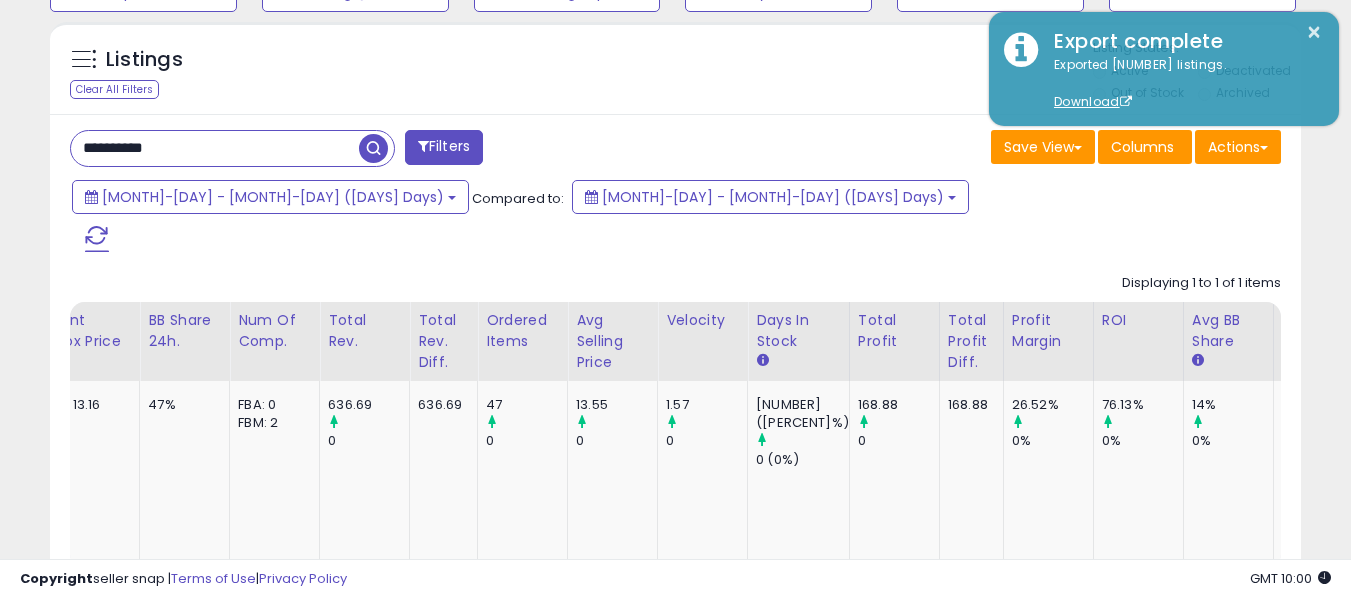 click on "**********" at bounding box center (215, 148) 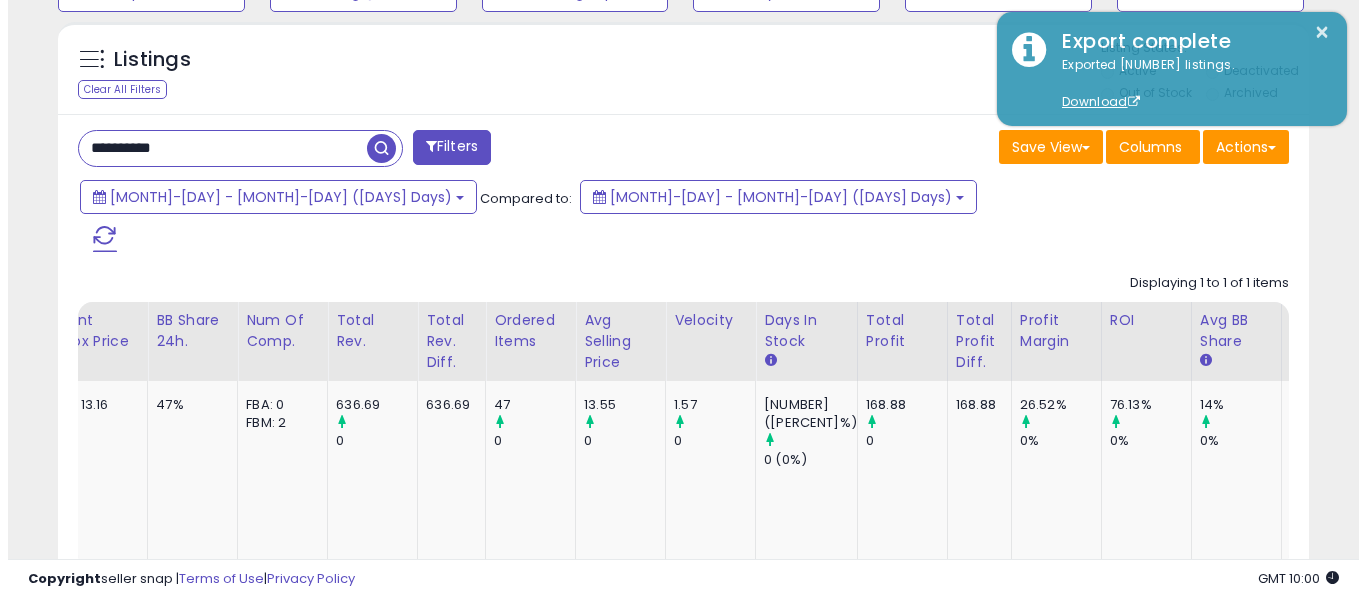 scroll, scrollTop: 621, scrollLeft: 0, axis: vertical 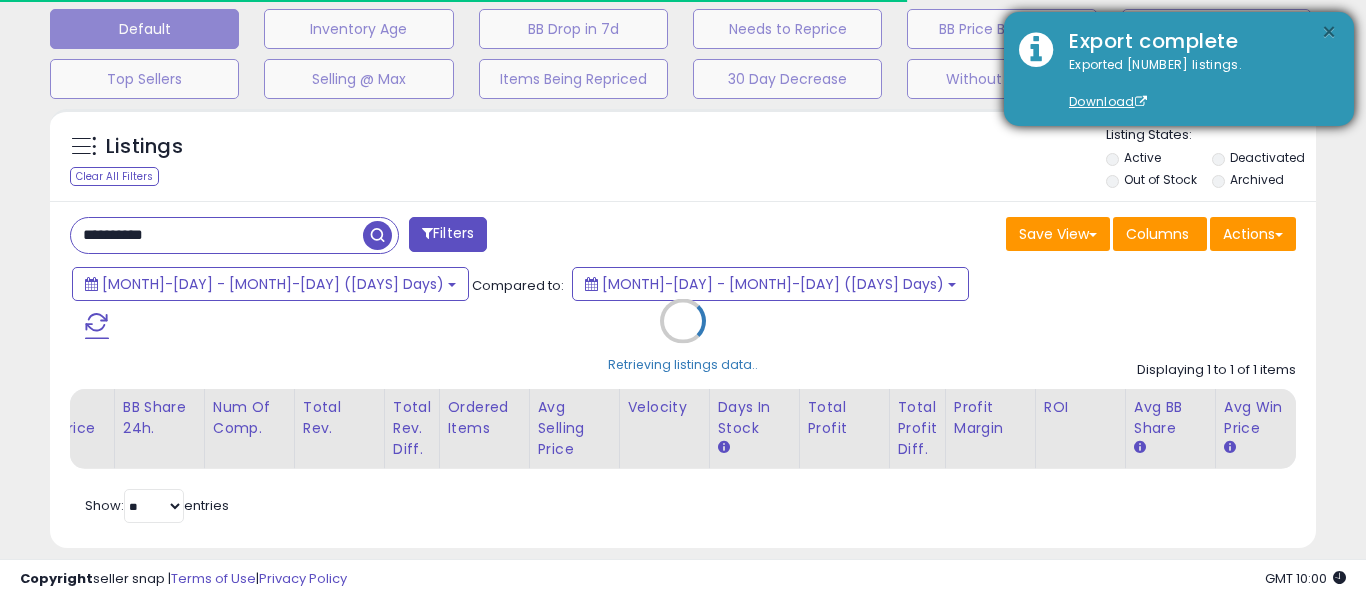 click on "×" at bounding box center (1329, 32) 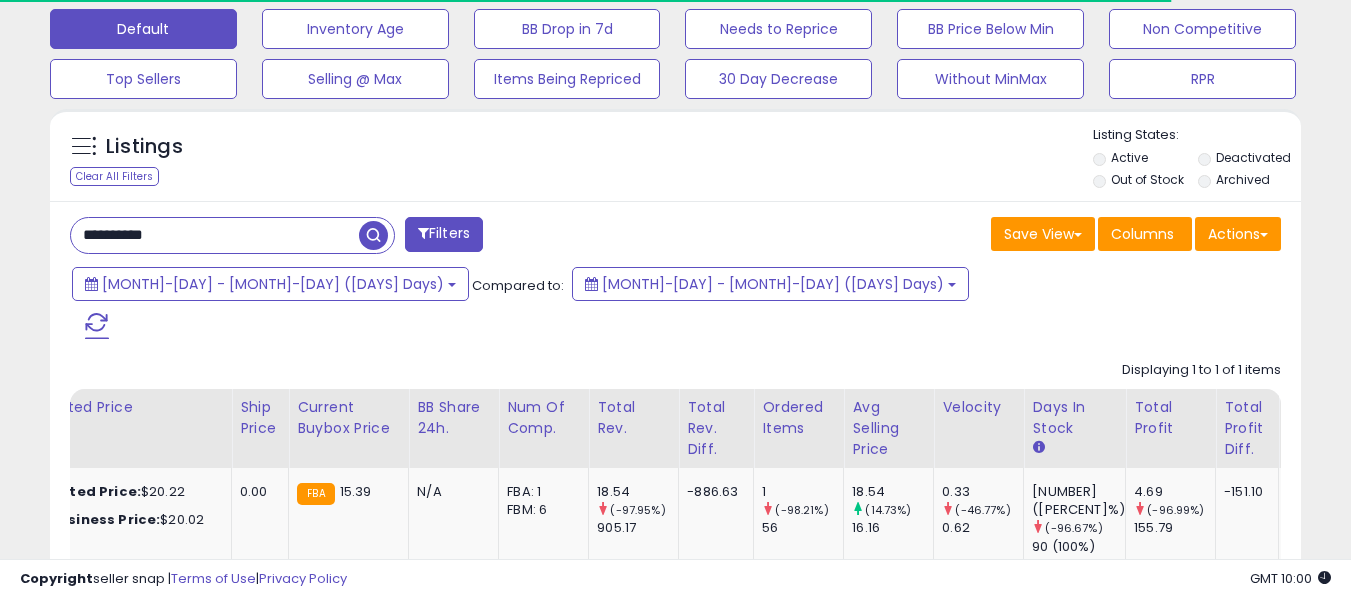 scroll, scrollTop: 410, scrollLeft: 724, axis: both 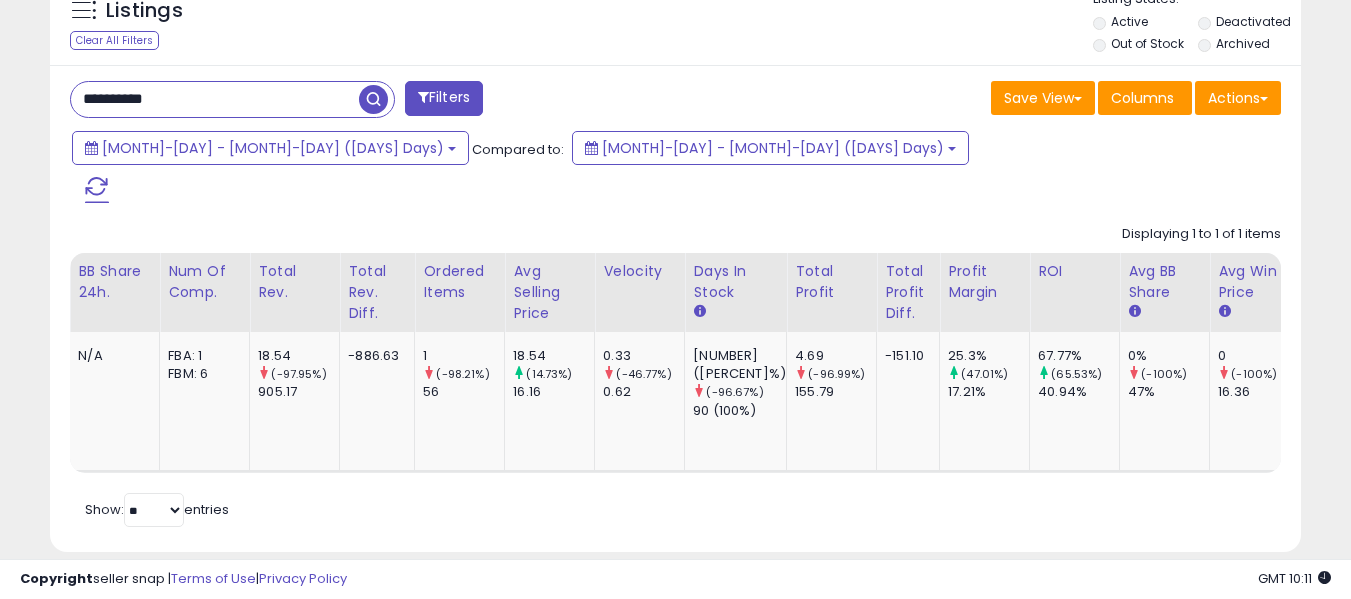 click on "**********" at bounding box center [215, 99] 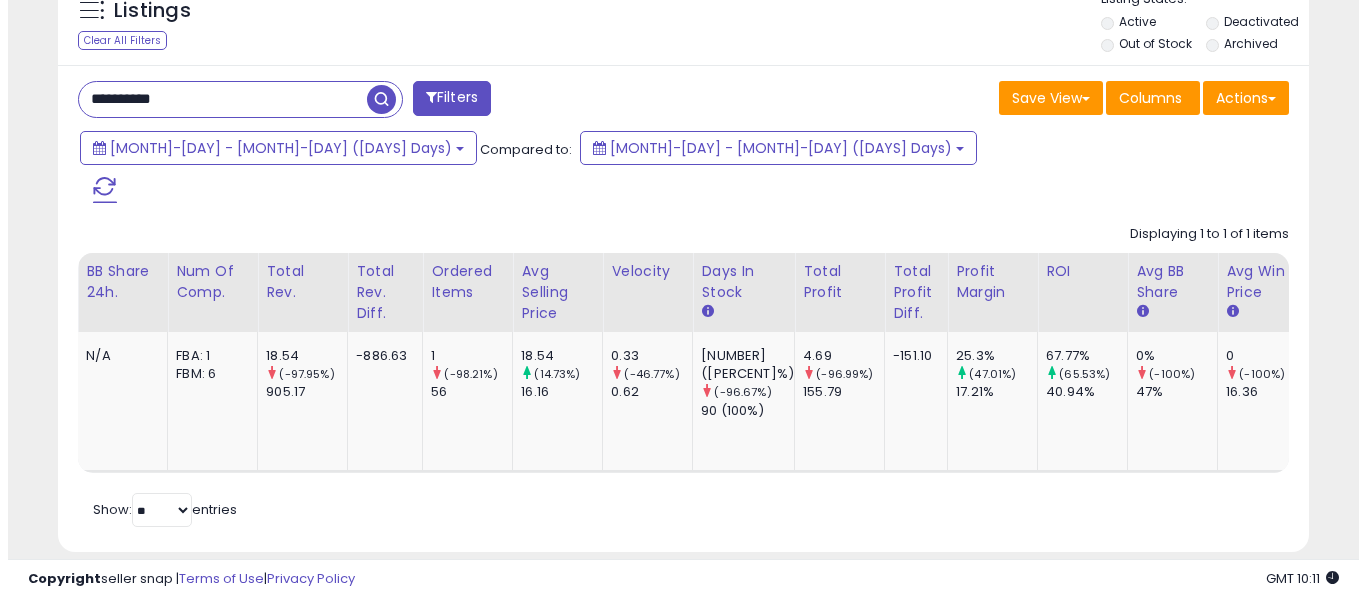 scroll, scrollTop: 621, scrollLeft: 0, axis: vertical 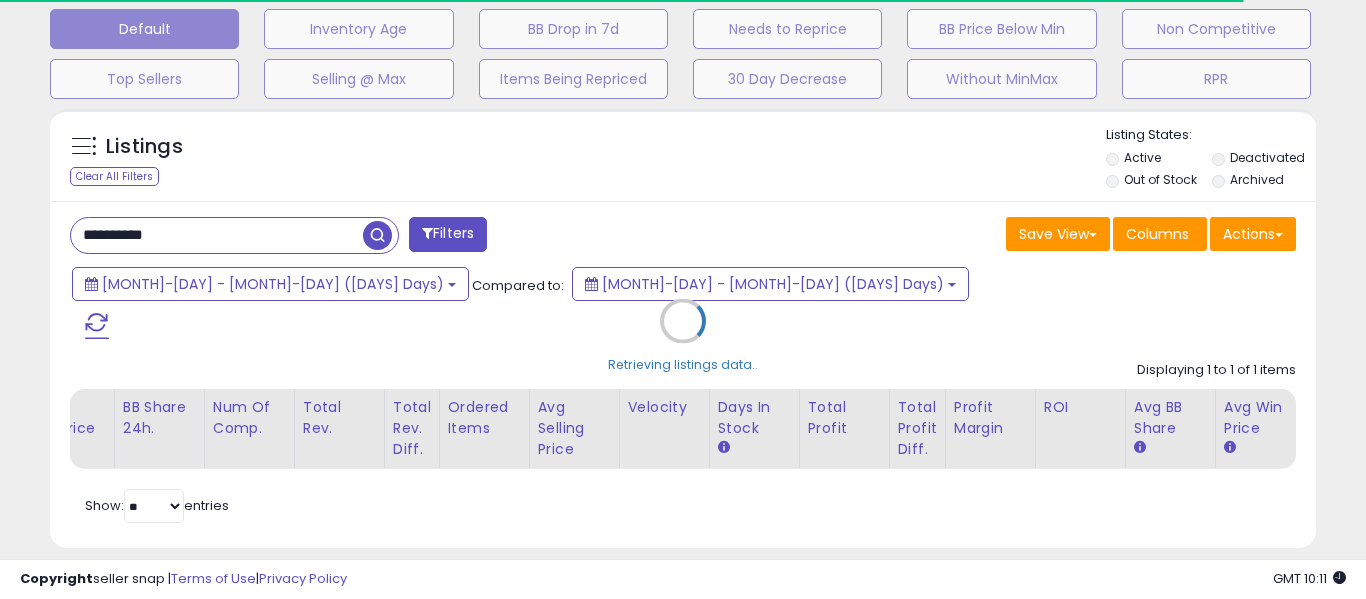 click on "Retrieving listings data.." at bounding box center (683, 336) 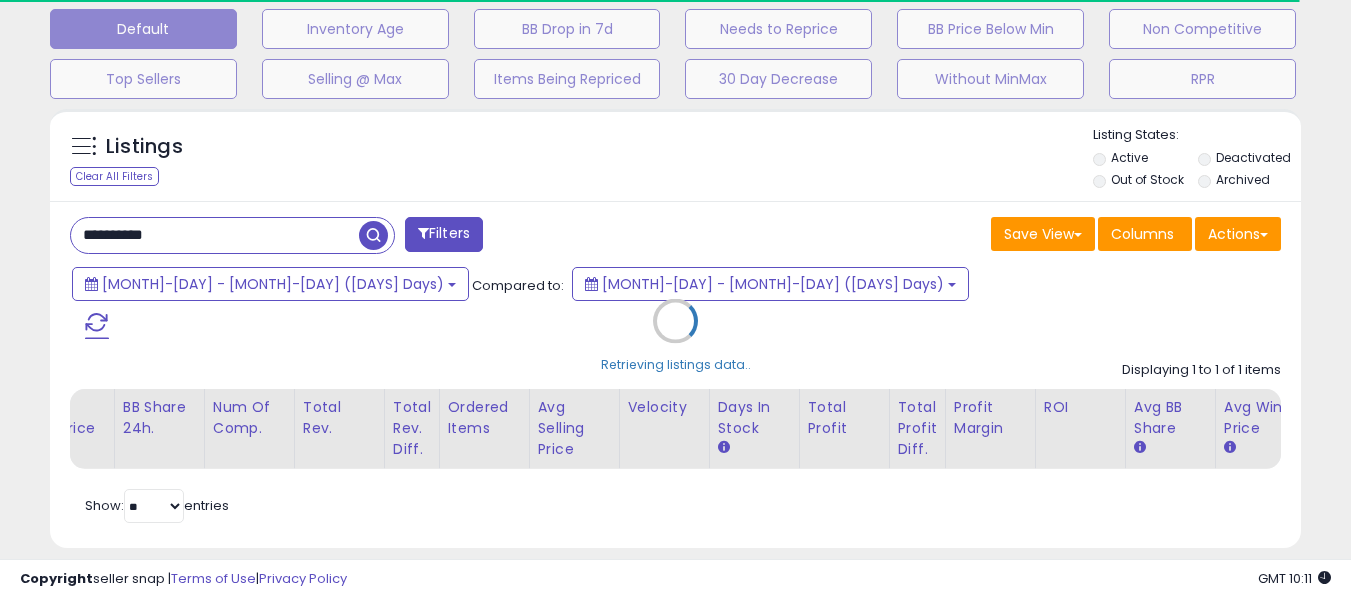scroll, scrollTop: 410, scrollLeft: 724, axis: both 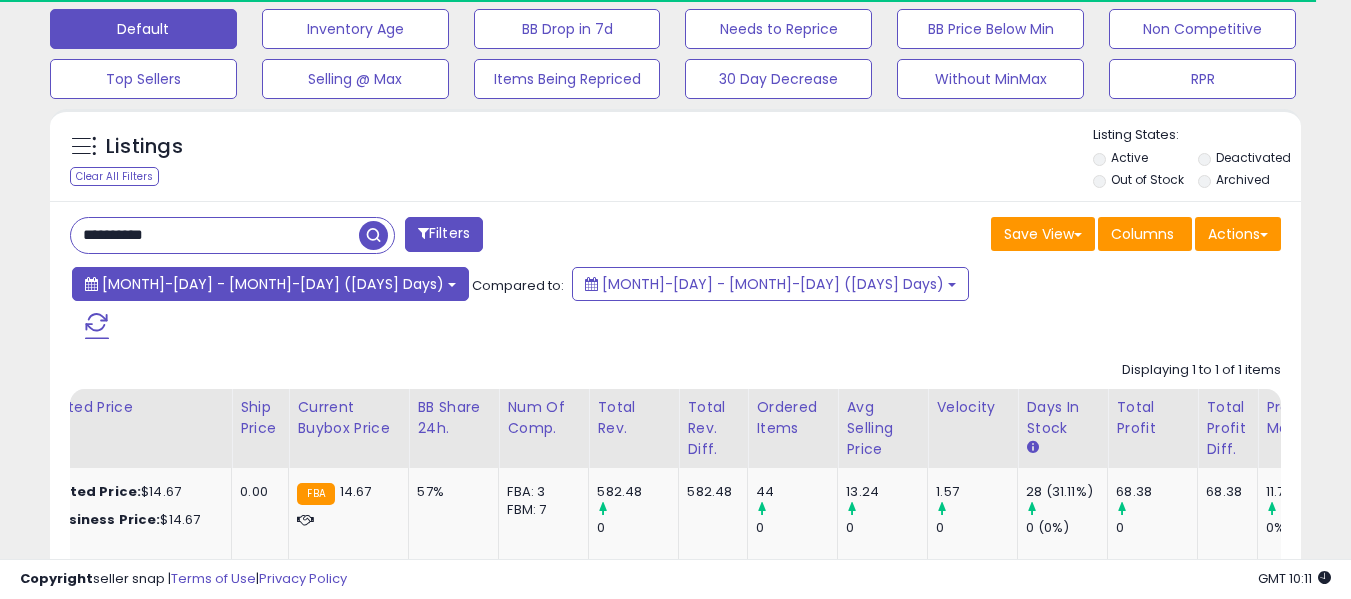 click on "[MONTH]-[DAY] - [MONTH]-[DAY] ([DAYS] Days)" at bounding box center [270, 284] 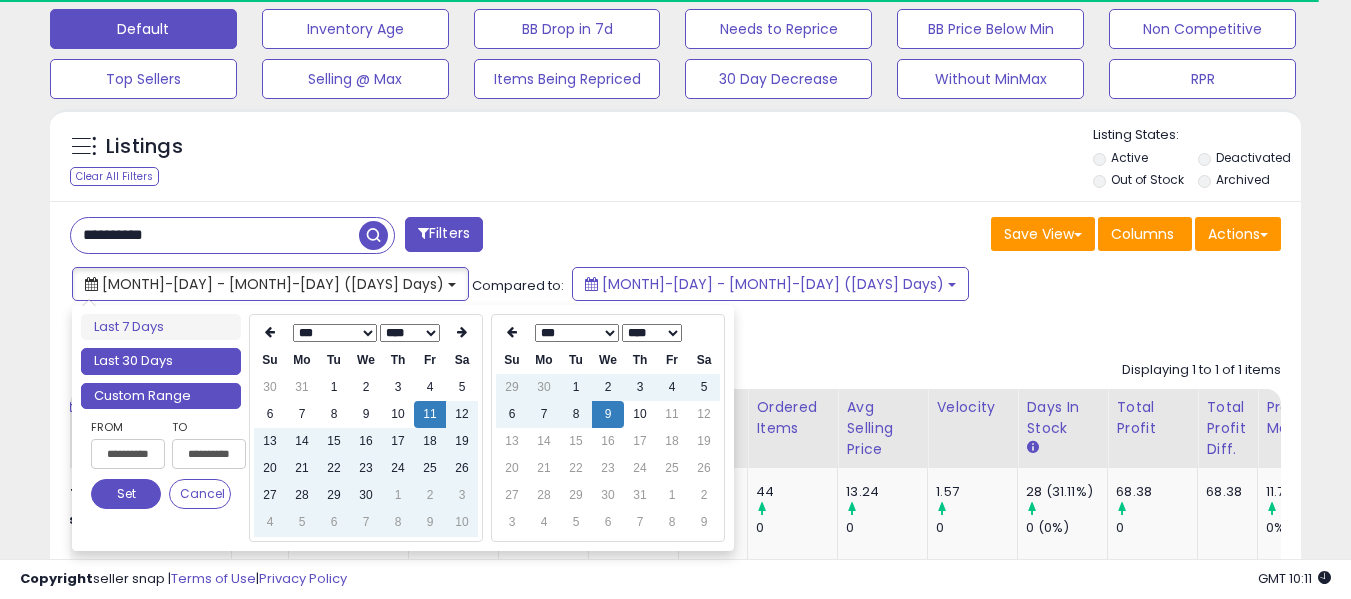 type on "**********" 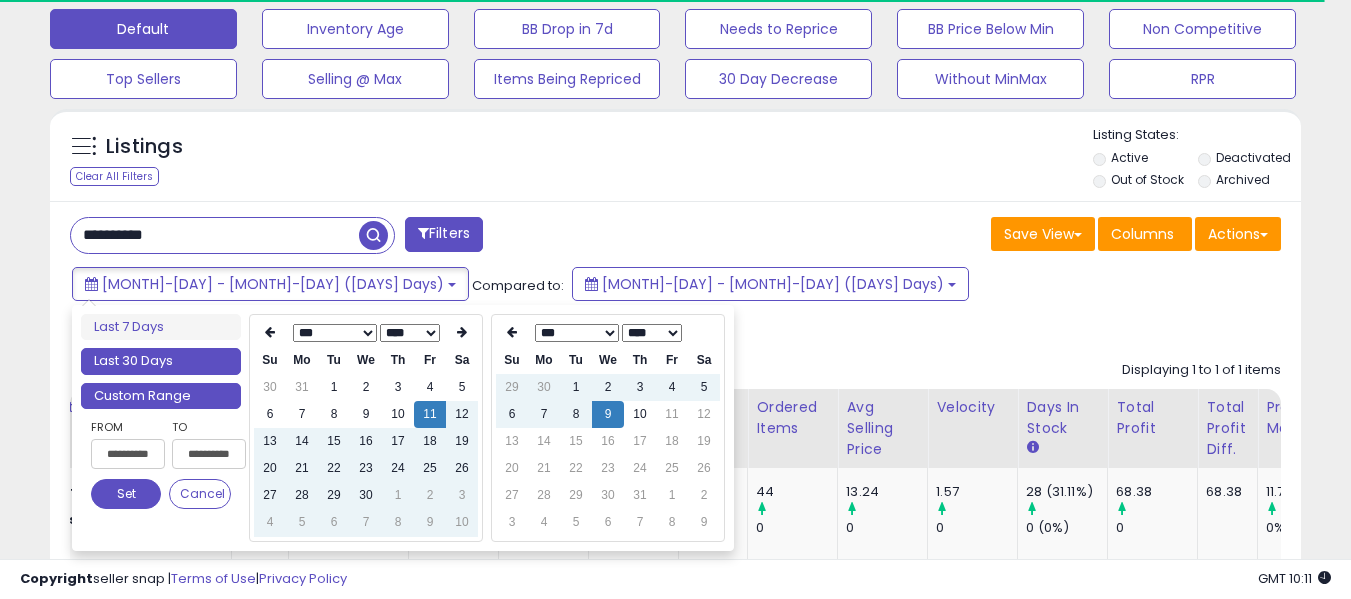 click on "Last 30 Days" at bounding box center [161, 361] 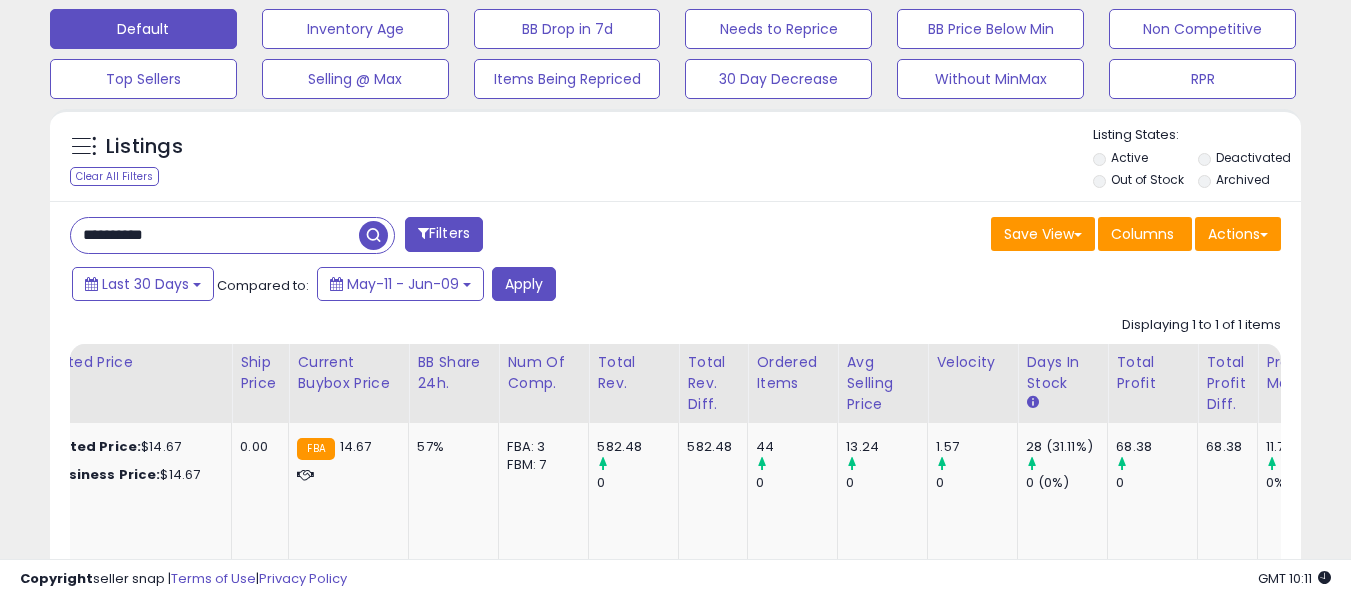 scroll, scrollTop: 999590, scrollLeft: 999276, axis: both 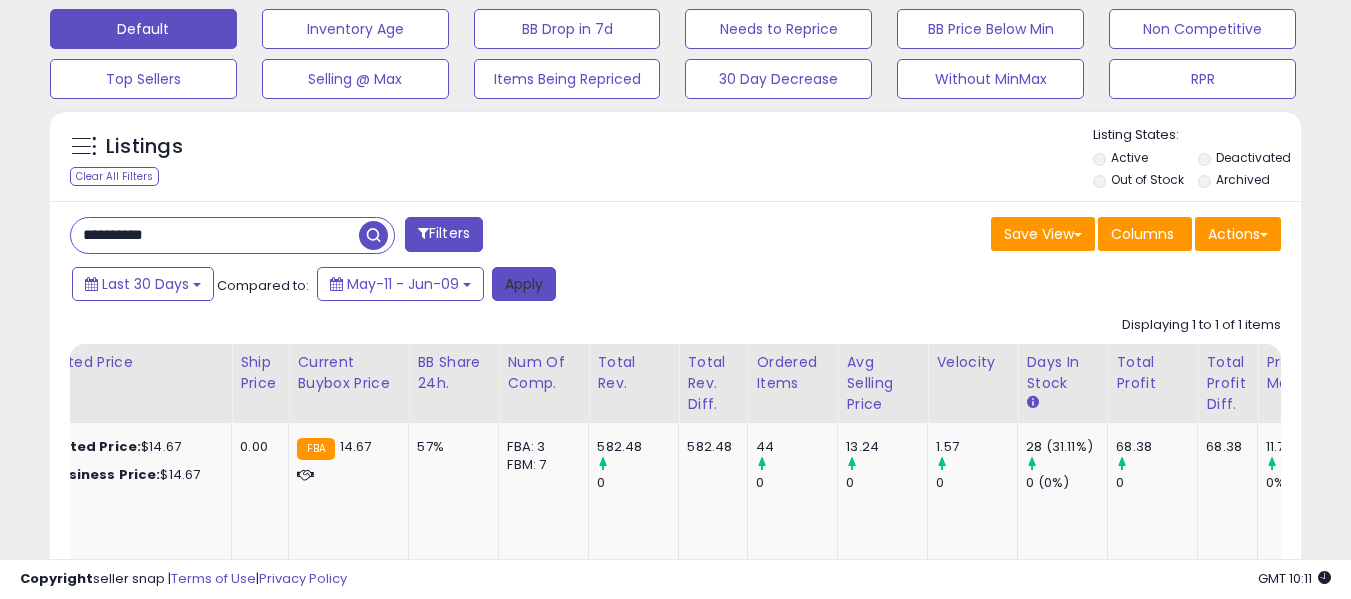 click on "Apply" at bounding box center (524, 284) 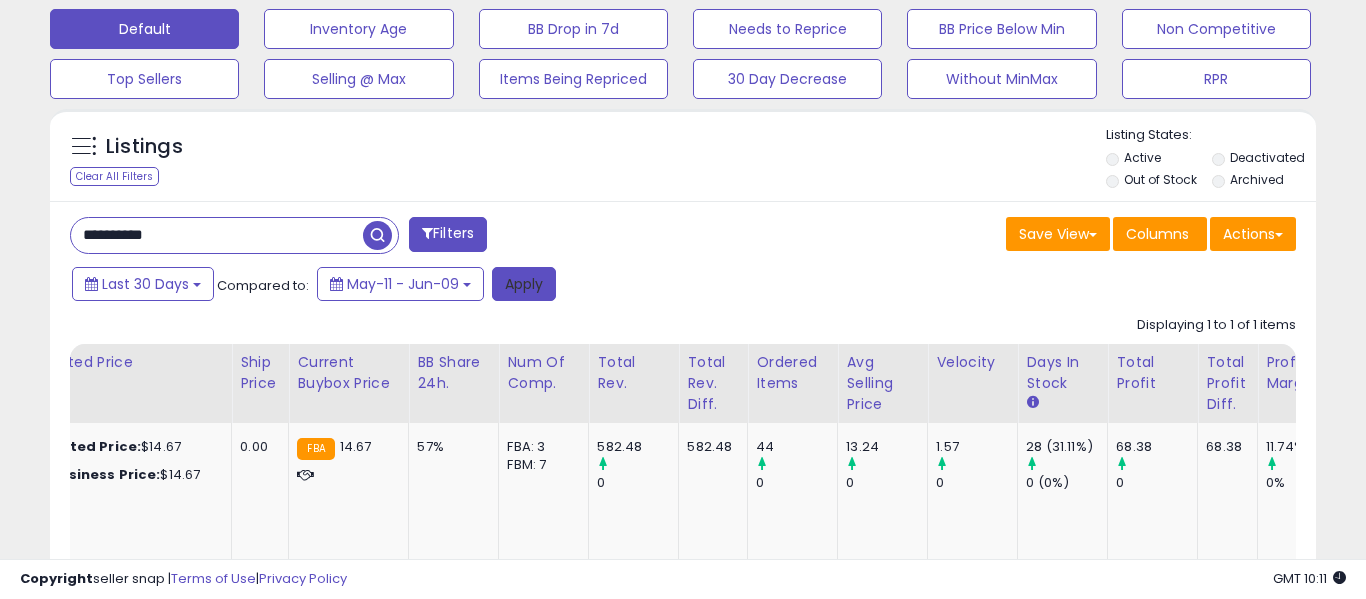scroll, scrollTop: 999590, scrollLeft: 999267, axis: both 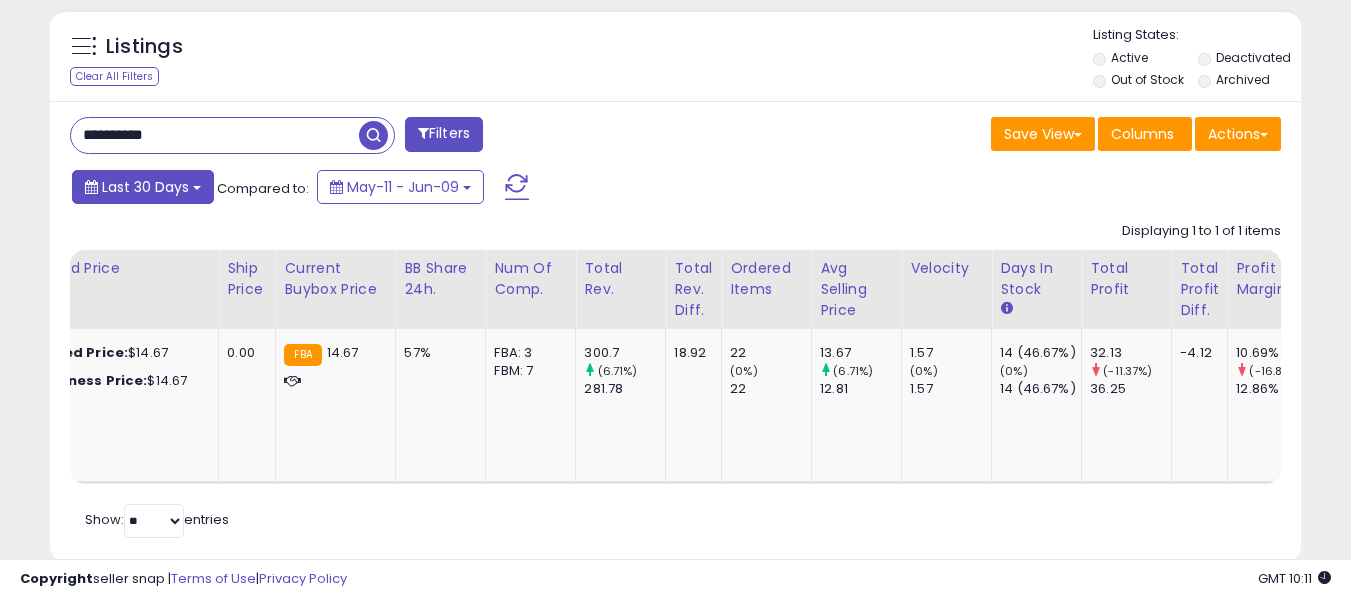 click on "Last 30 Days" at bounding box center (145, 187) 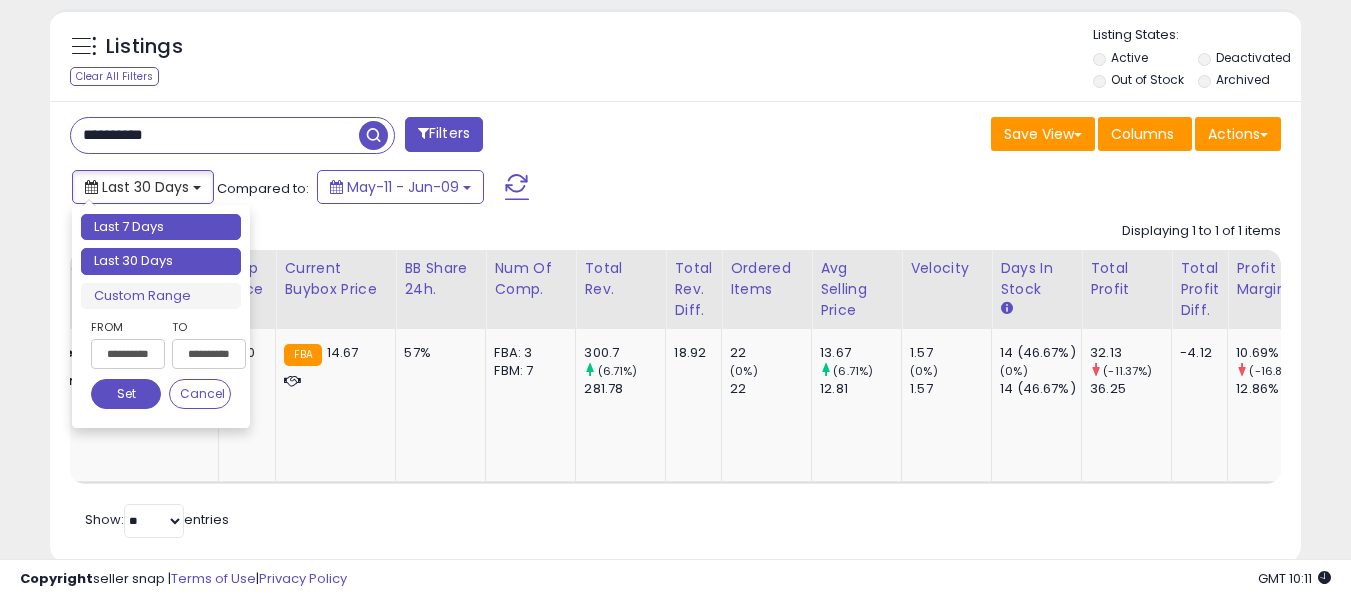 type on "**********" 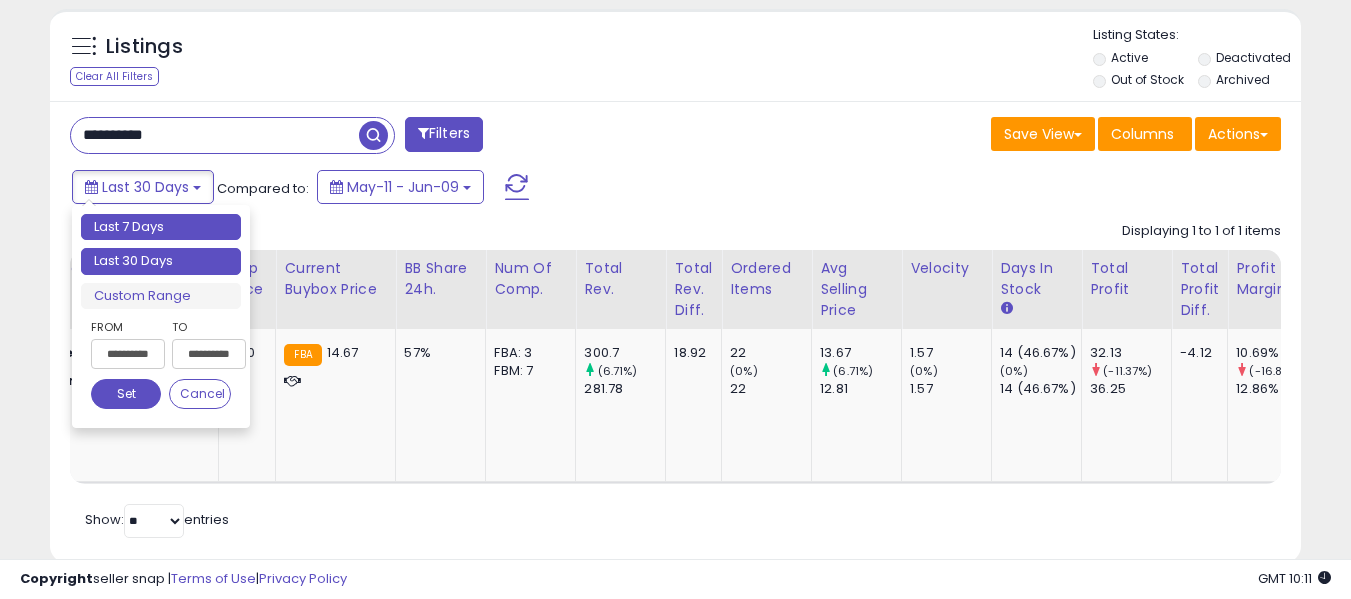 click on "Last 7 Days" at bounding box center (161, 227) 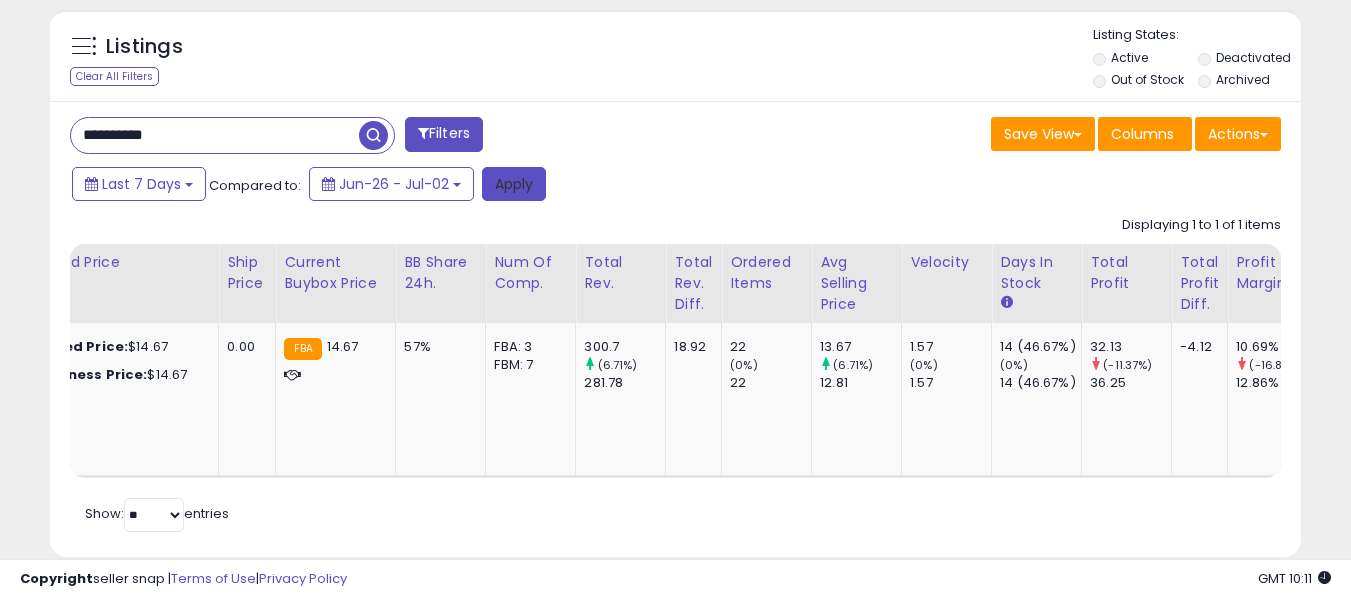 click on "Apply" at bounding box center (514, 184) 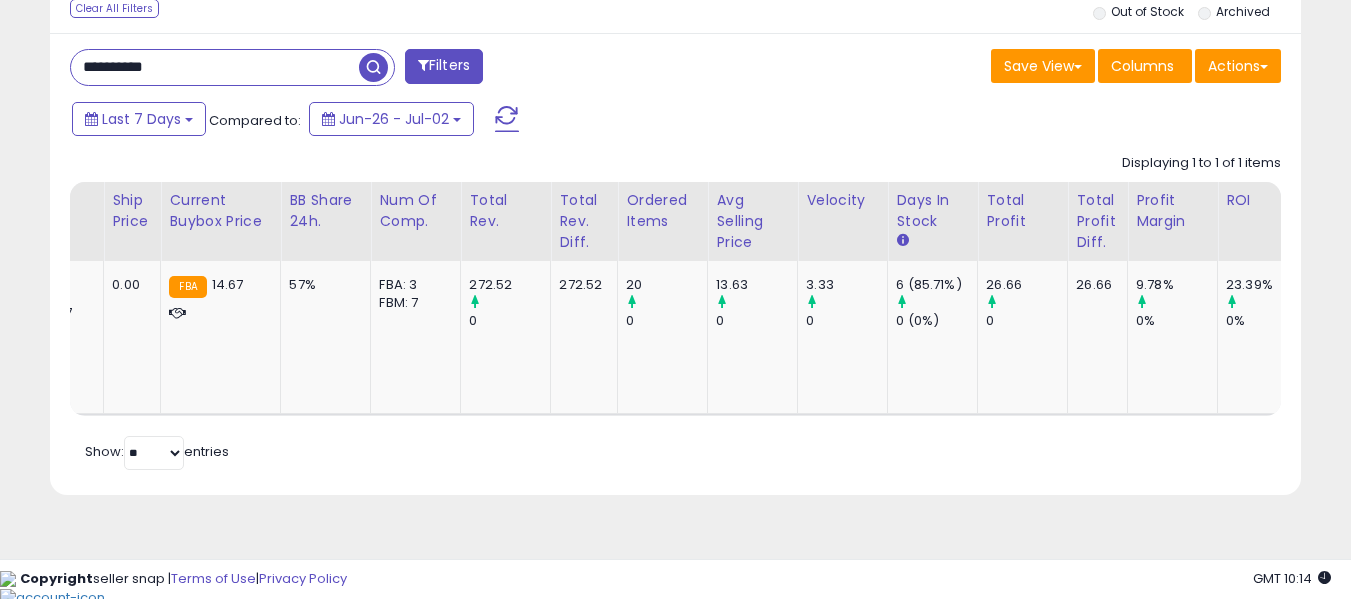 drag, startPoint x: 225, startPoint y: 61, endPoint x: 255, endPoint y: 36, distance: 39.051247 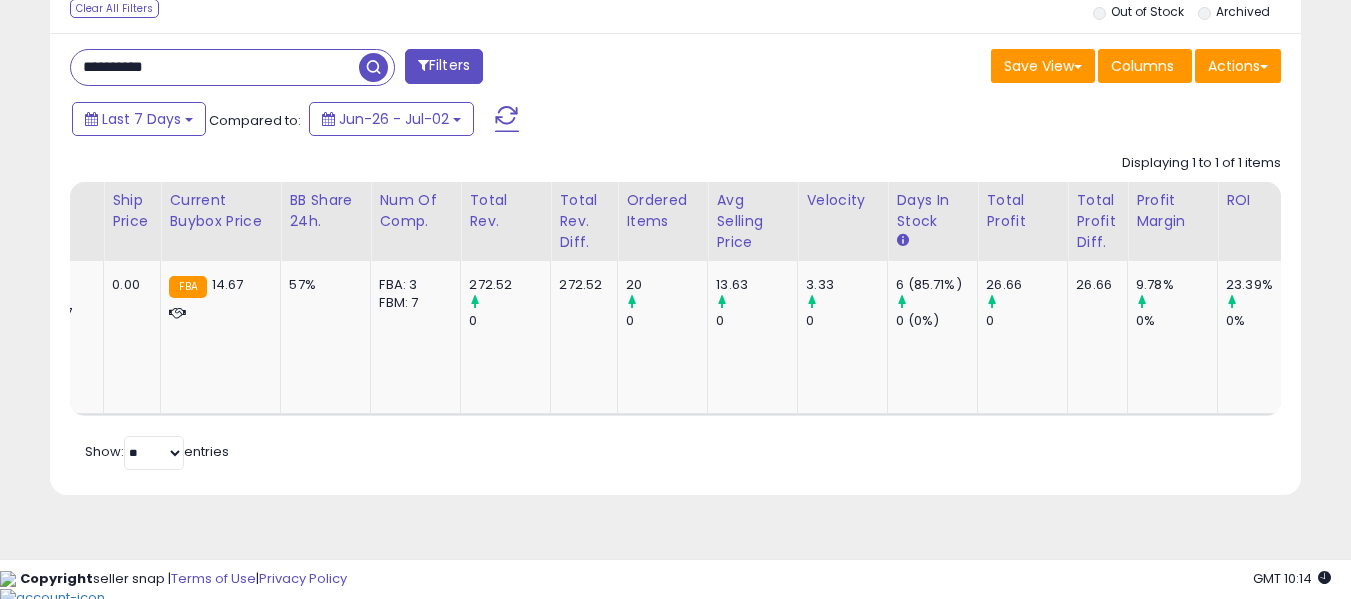 click on "**********" at bounding box center [215, 67] 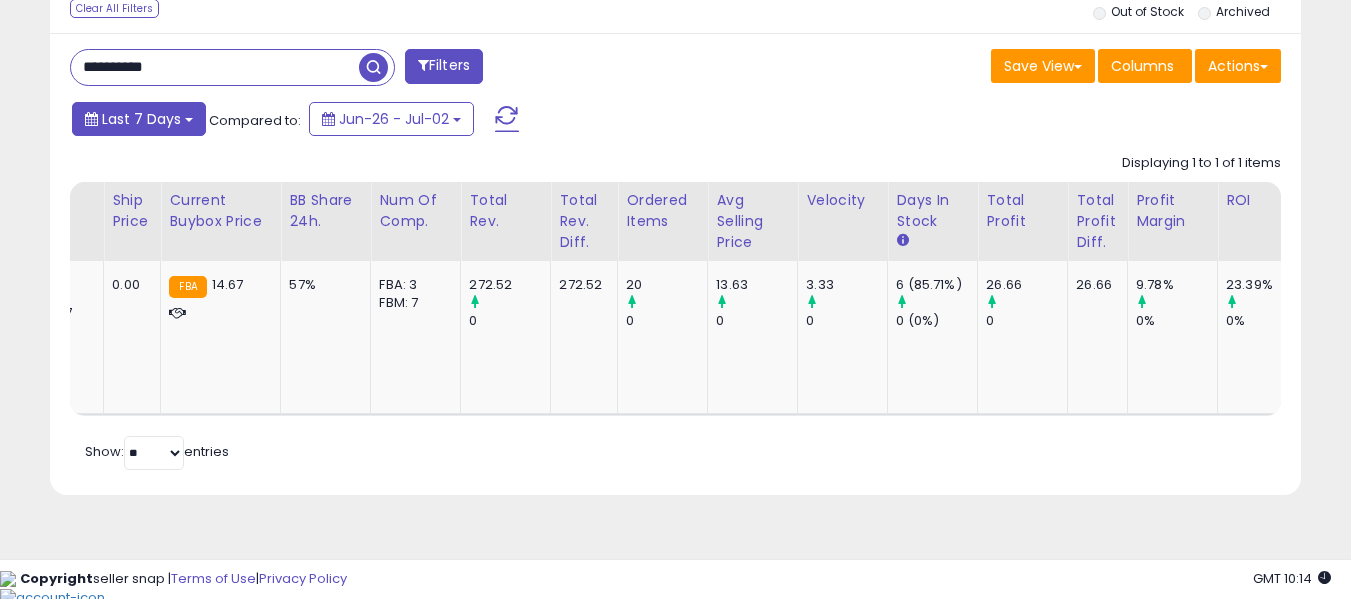 type on "**********" 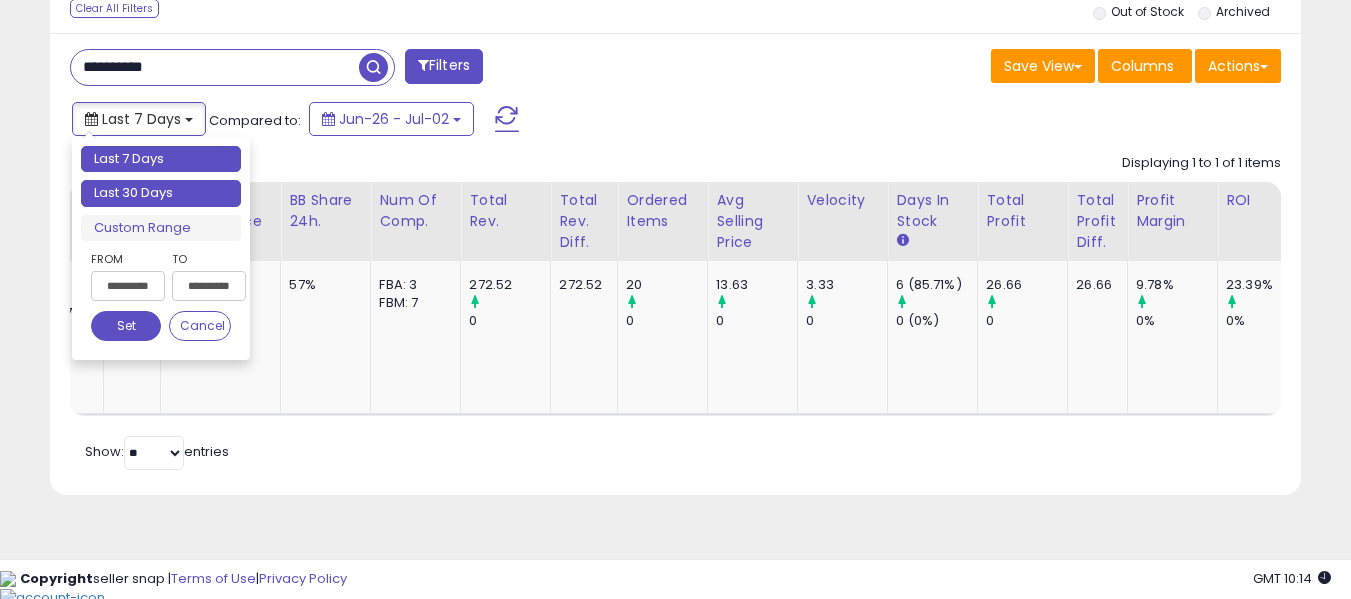 type on "**********" 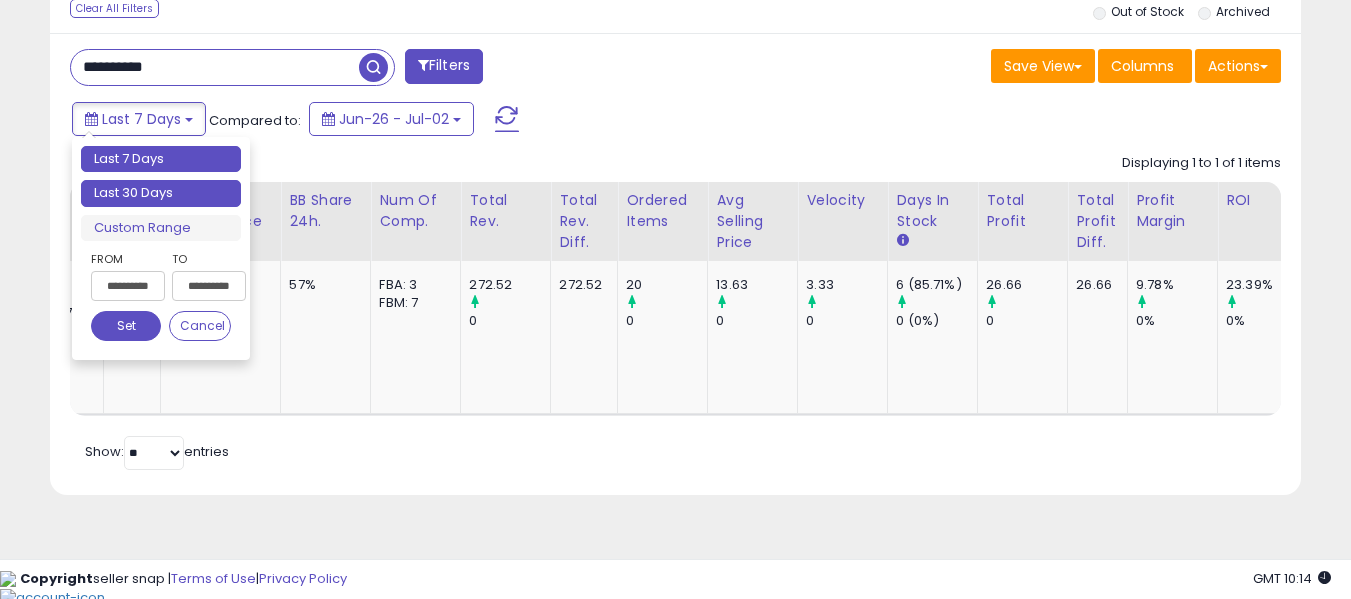 click on "Last 30 Days" at bounding box center (161, 193) 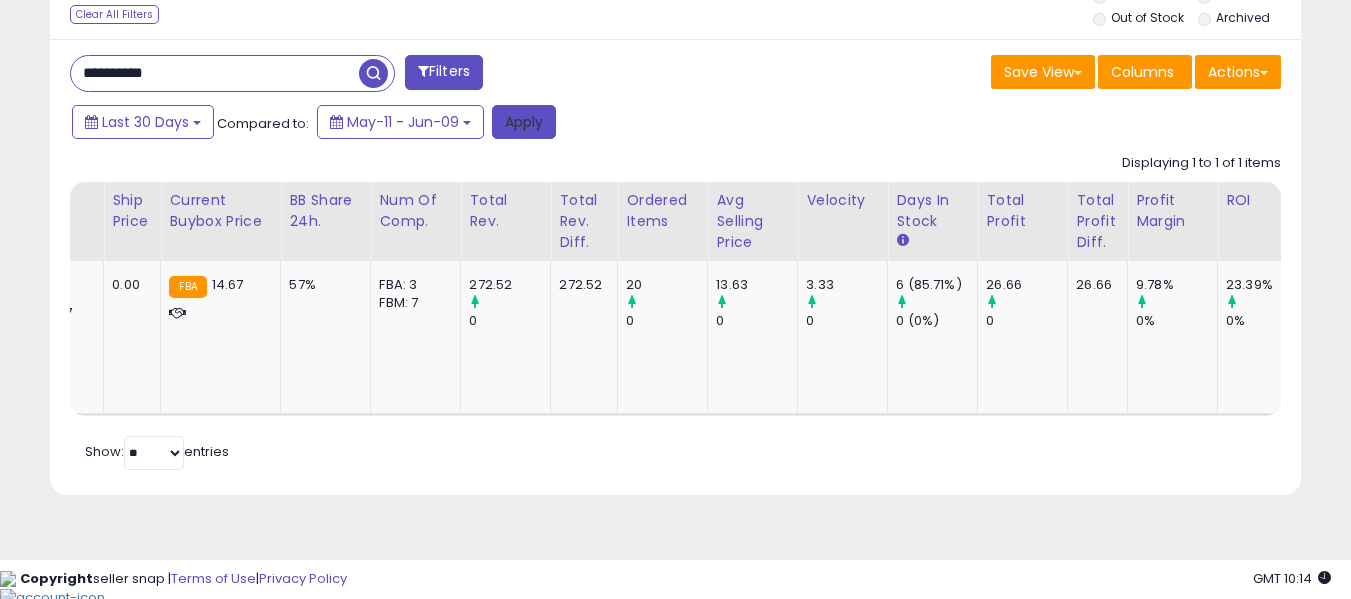 click on "Apply" at bounding box center (524, 122) 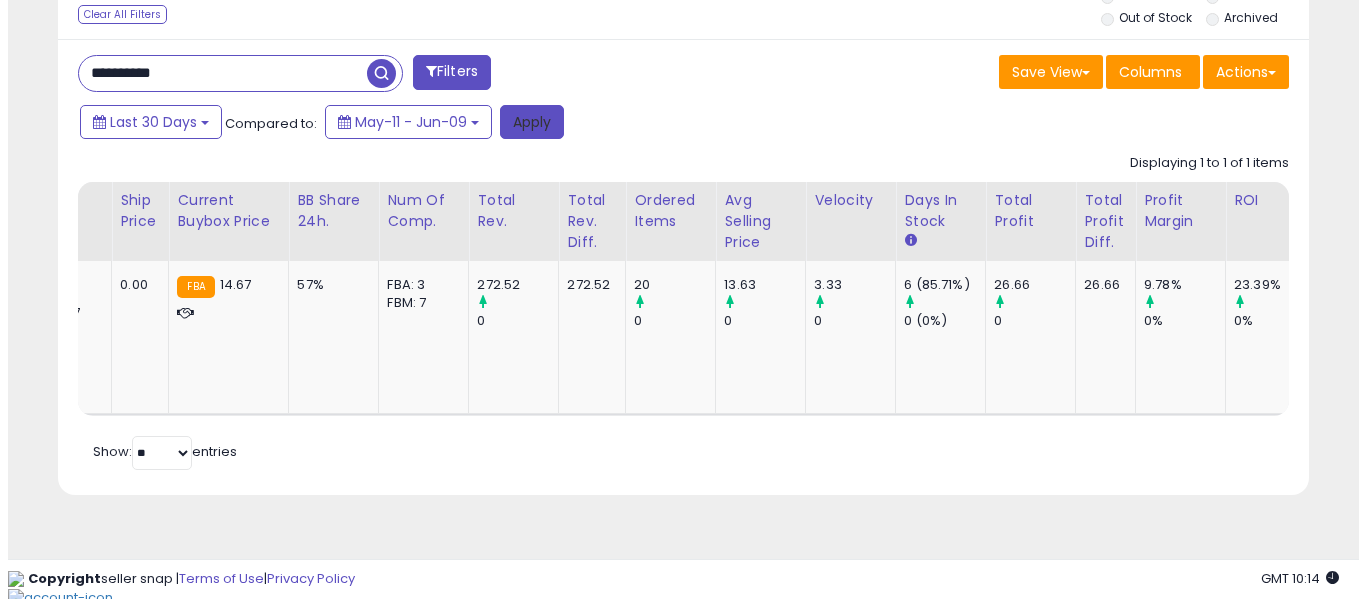 scroll, scrollTop: 621, scrollLeft: 0, axis: vertical 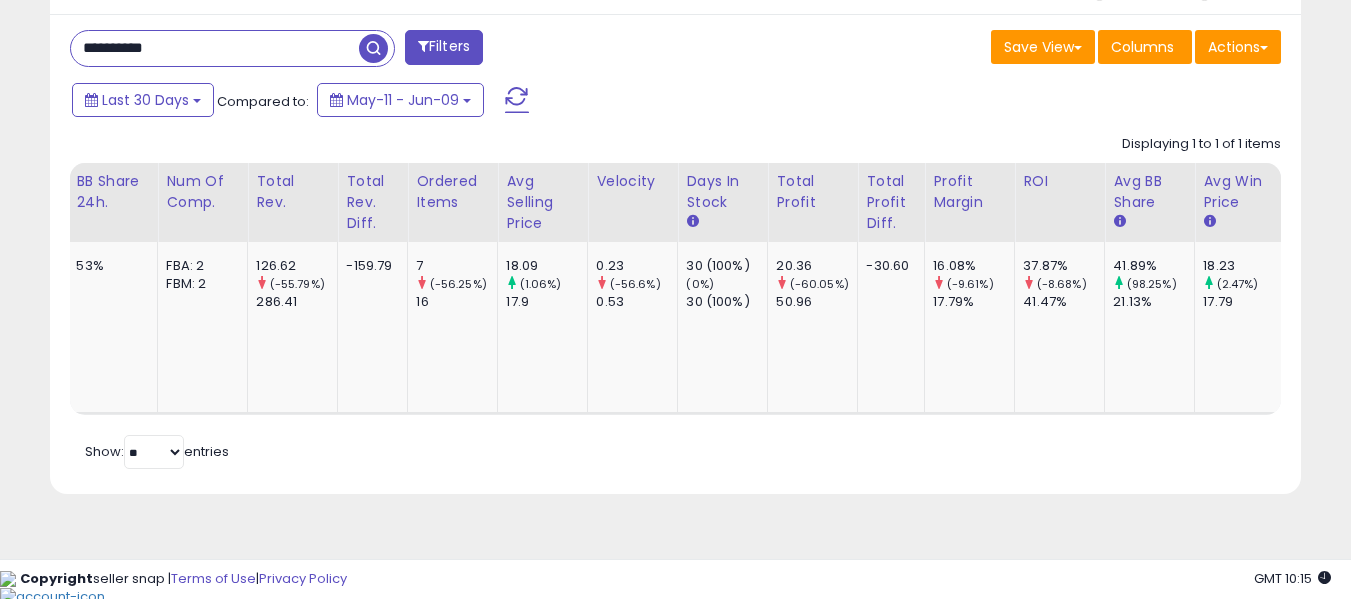 click on "**********" at bounding box center [215, 48] 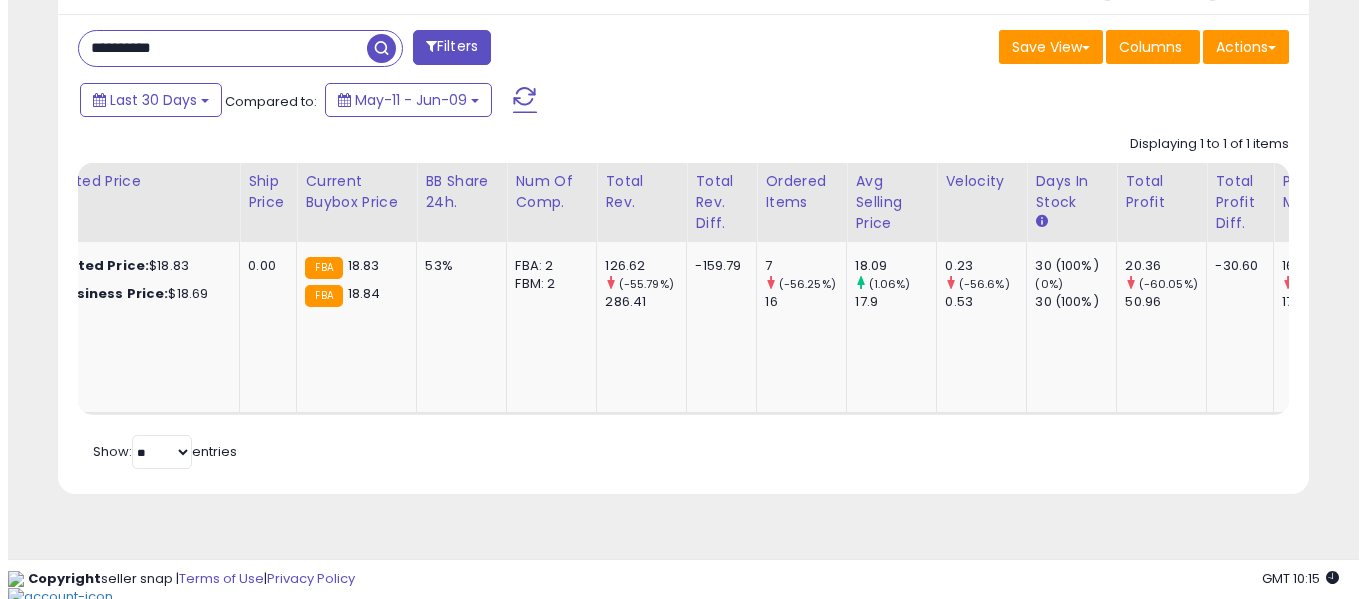 scroll, scrollTop: 621, scrollLeft: 0, axis: vertical 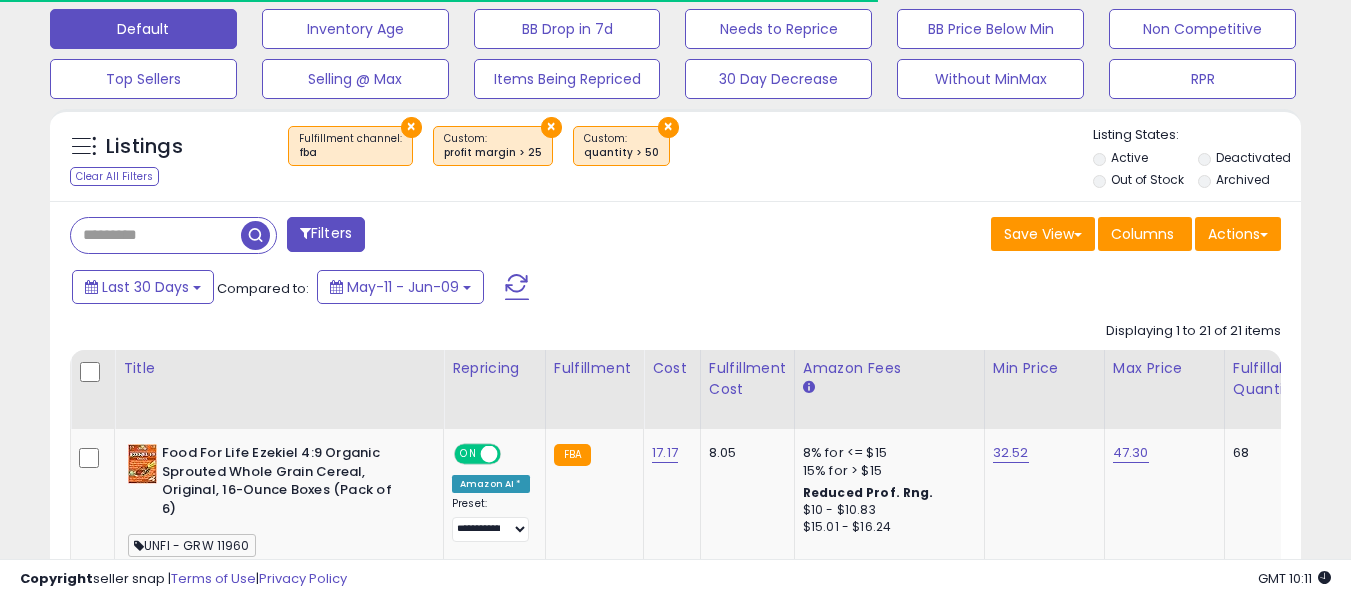 click at bounding box center [156, 235] 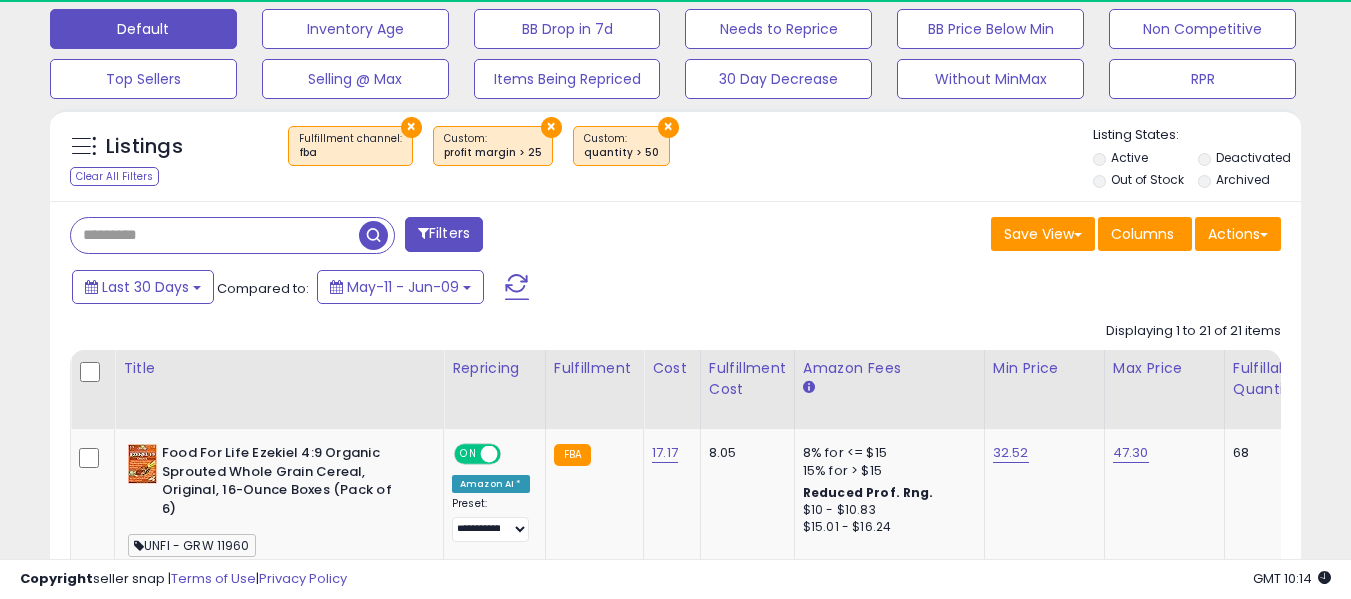 scroll, scrollTop: 999590, scrollLeft: 999276, axis: both 